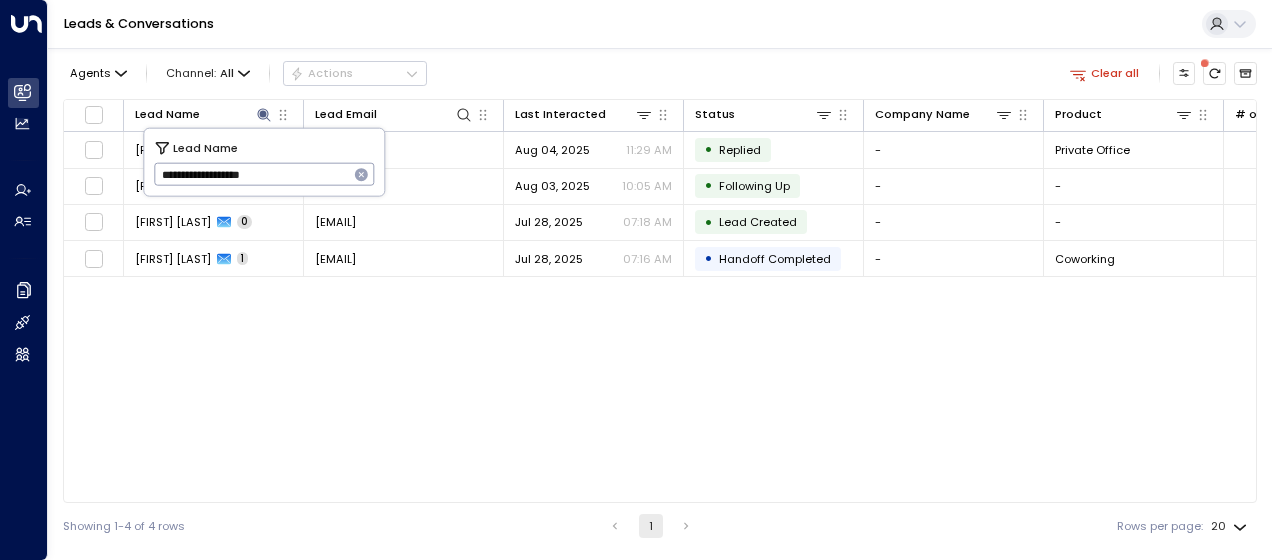 scroll, scrollTop: 0, scrollLeft: 0, axis: both 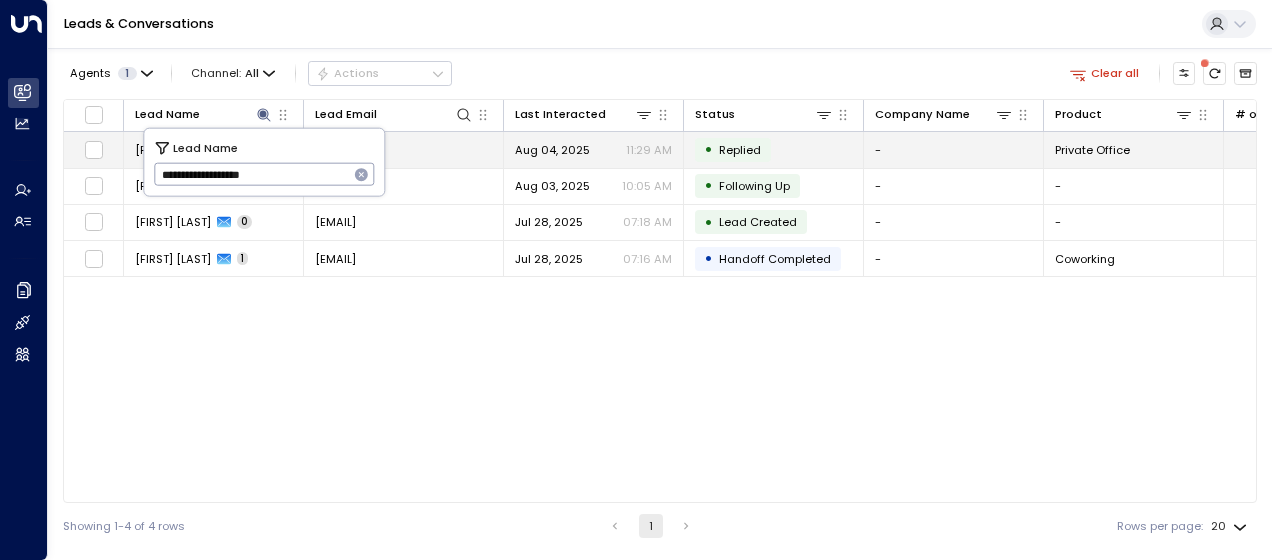 drag, startPoint x: 156, startPoint y: 171, endPoint x: 386, endPoint y: 152, distance: 230.78345 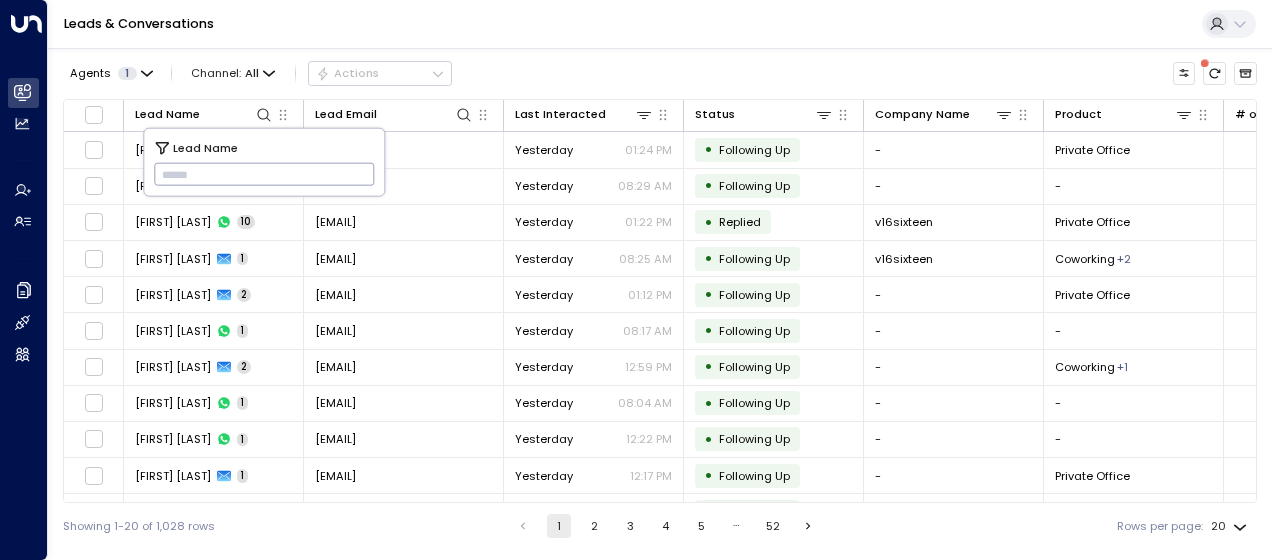 type on "**********" 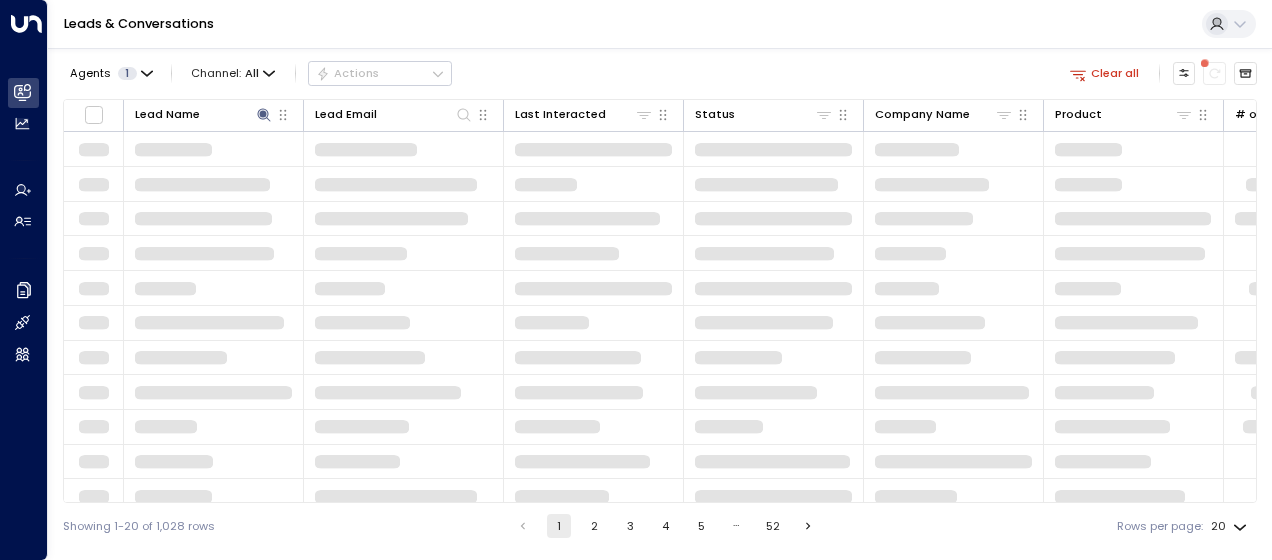 click at bounding box center (214, 358) 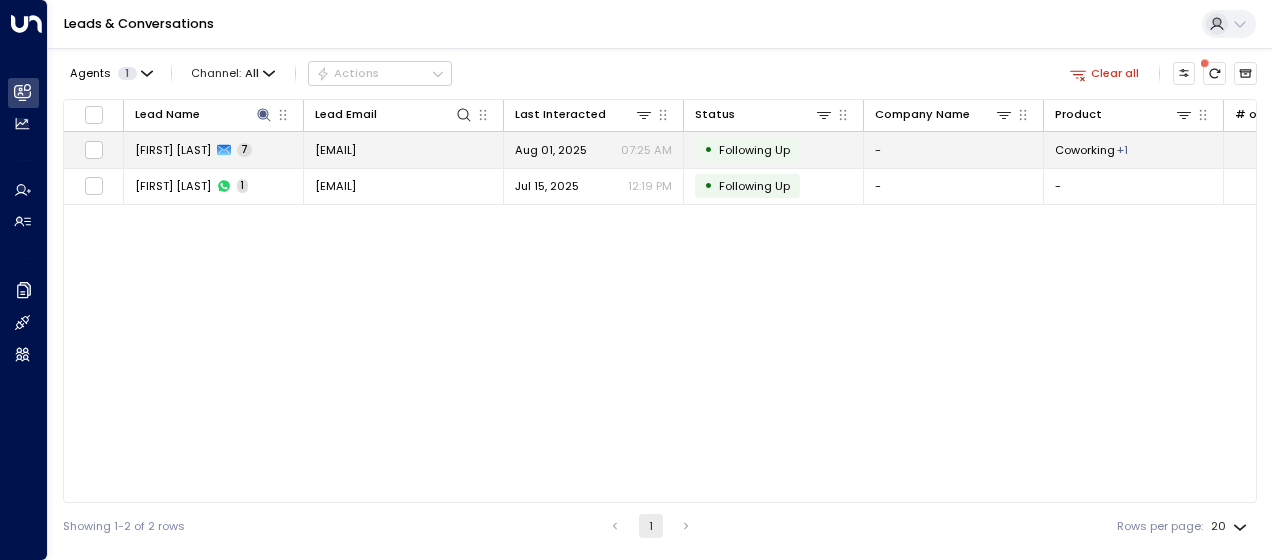 click on "[EMAIL]" at bounding box center (335, 150) 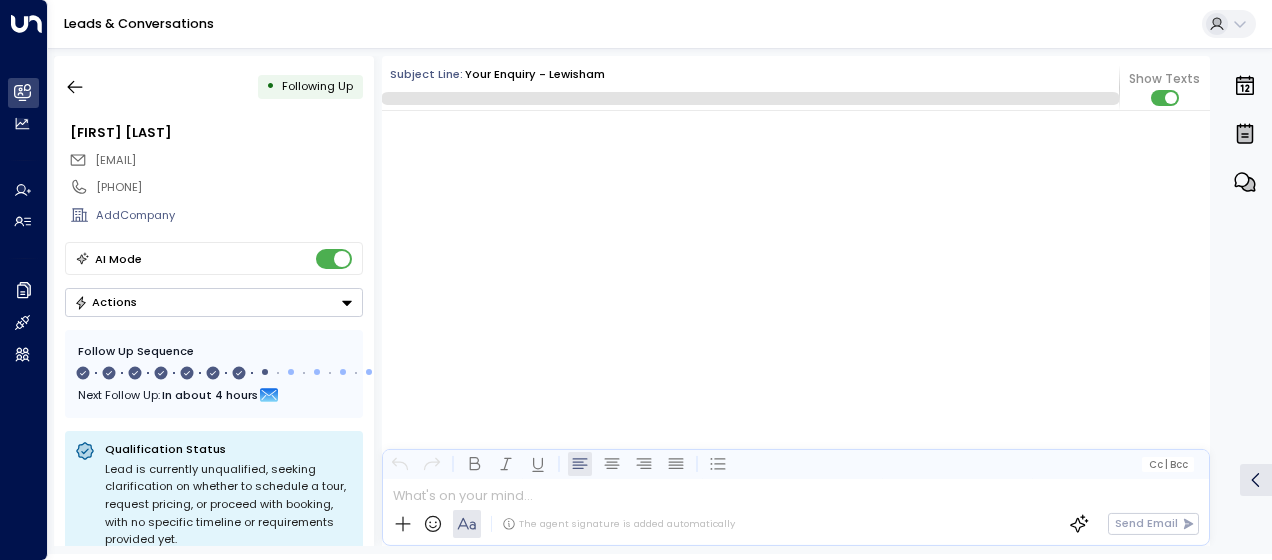 scroll, scrollTop: 5465, scrollLeft: 0, axis: vertical 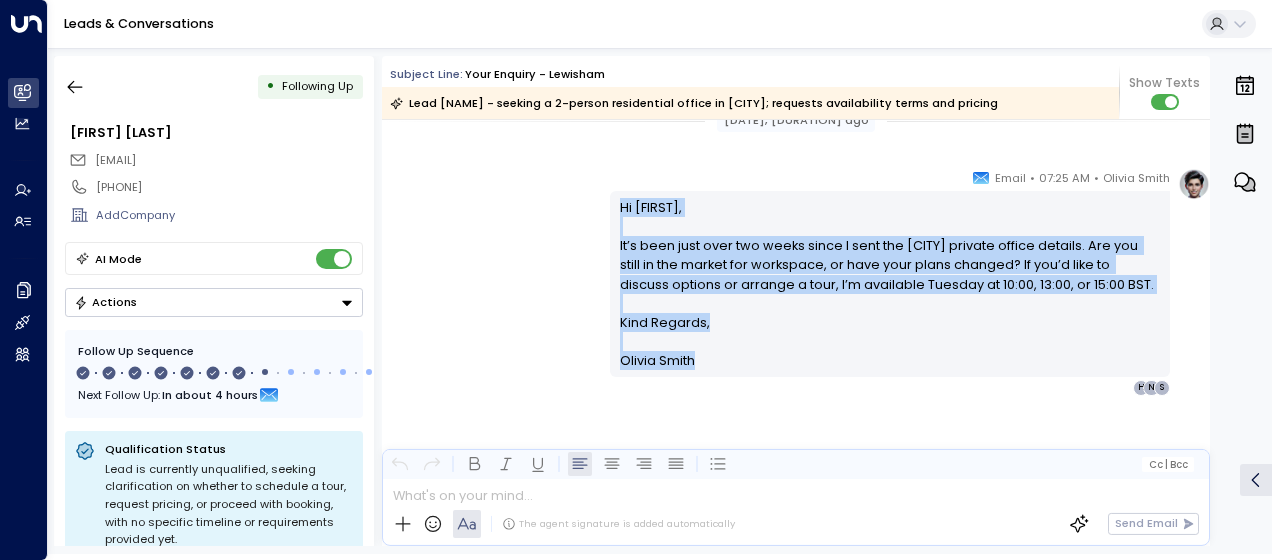 drag, startPoint x: 616, startPoint y: 204, endPoint x: 698, endPoint y: 367, distance: 182.4637 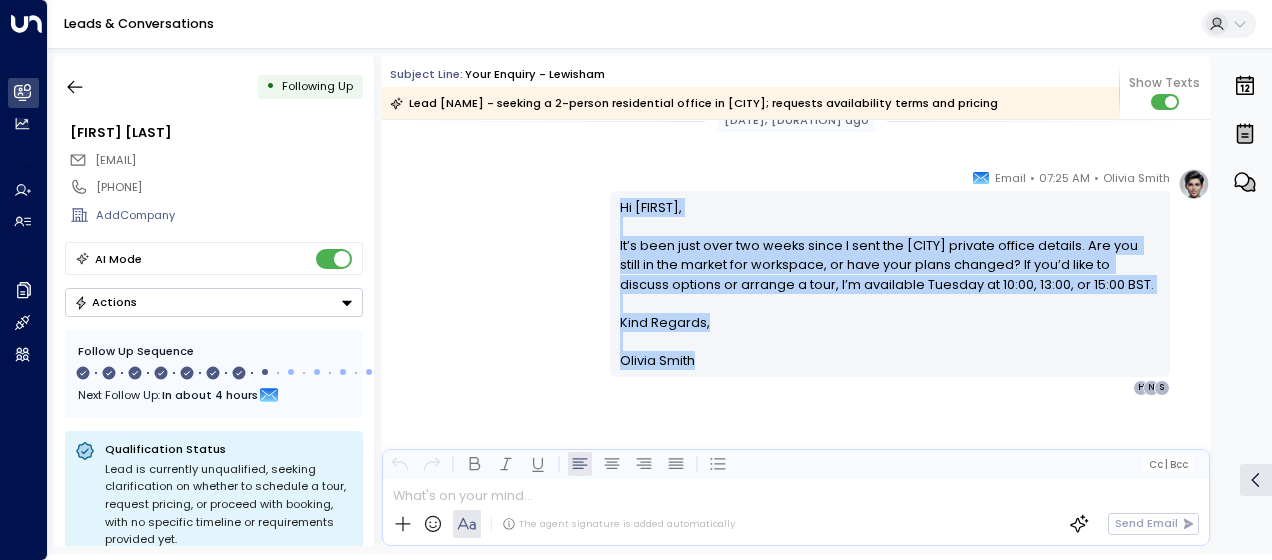copy on "Hi Shueyb, It’s been just over two weeks since I sent the [CITY] private office details. Are you still in the market for workspace, or have your plans changed? If you’d like to discuss options or arrange a tour, I’m available Tuesday at 10:00, 13:00, or 15:00 BST. Kind Regards, [FIRST] [LAST]" 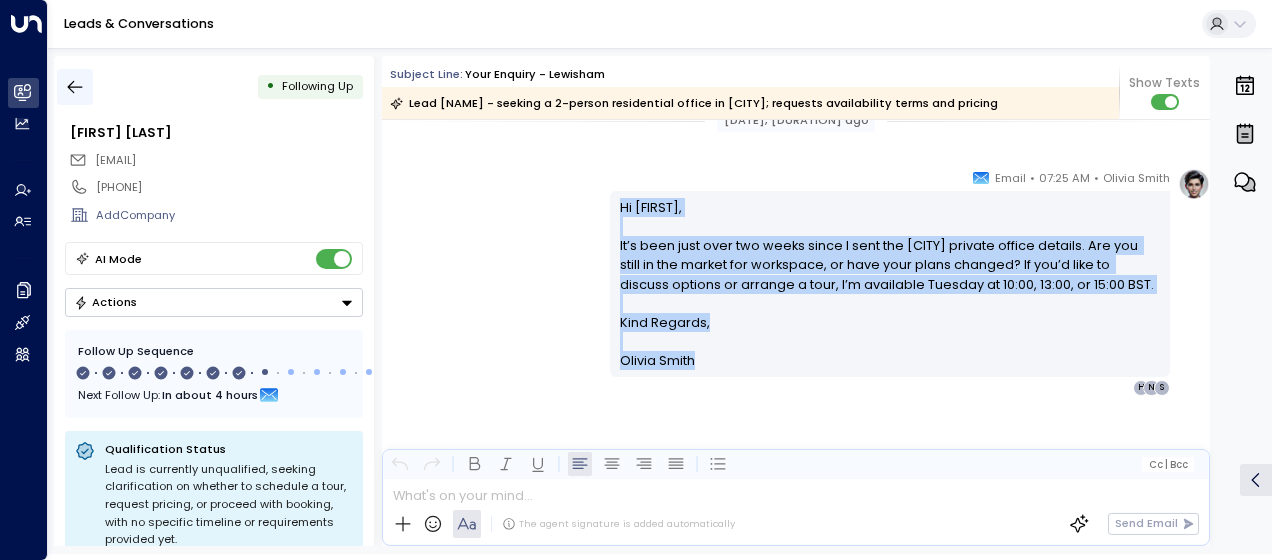 click 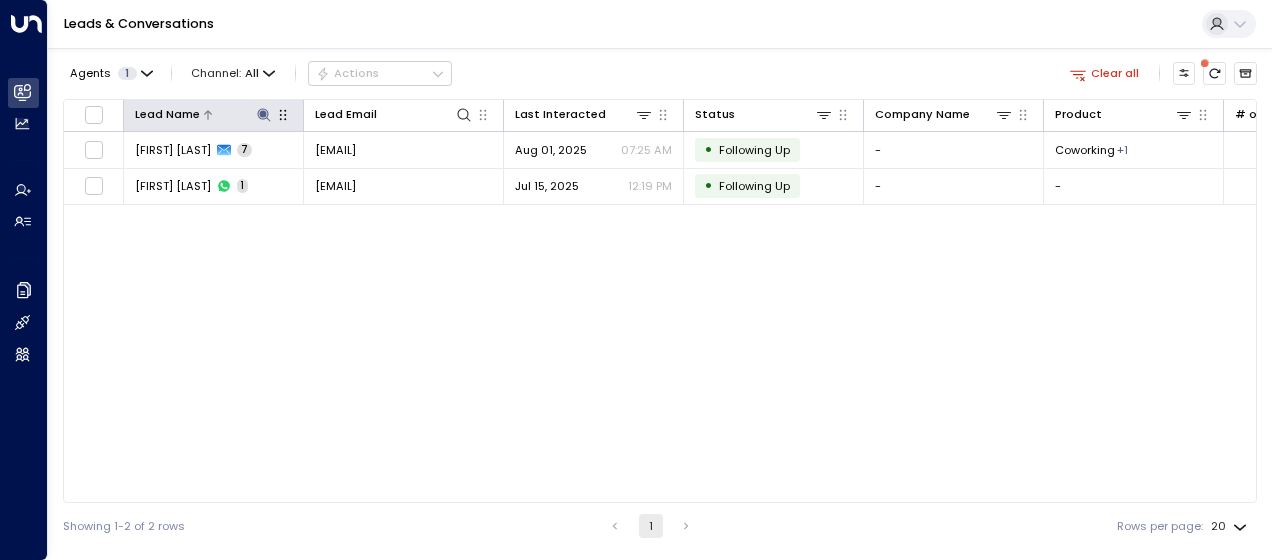 click 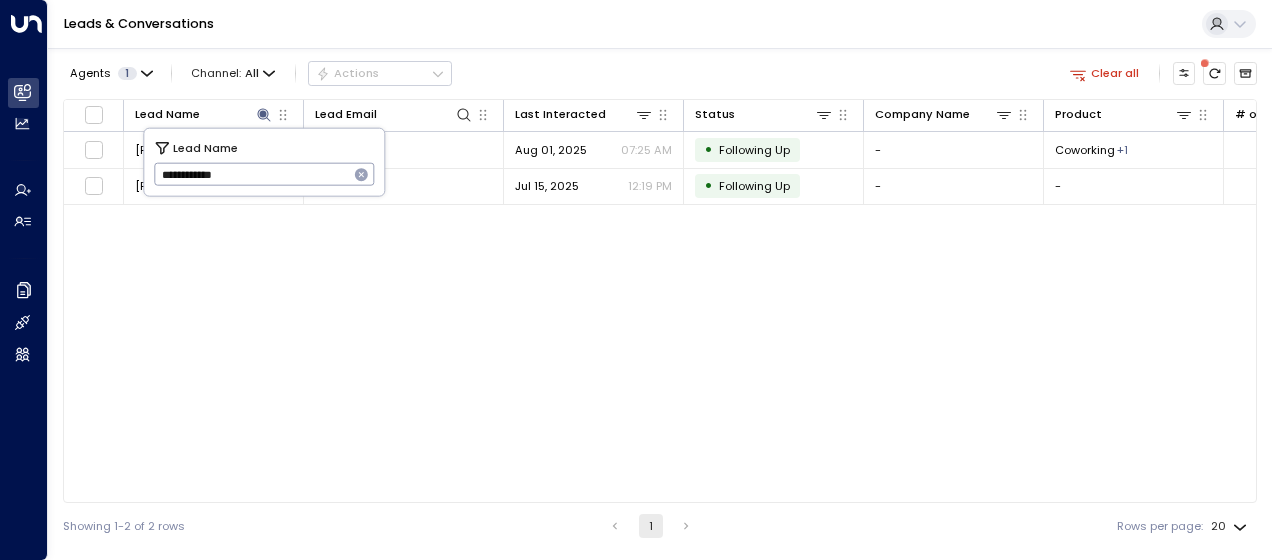 drag, startPoint x: 158, startPoint y: 175, endPoint x: 339, endPoint y: 174, distance: 181.00276 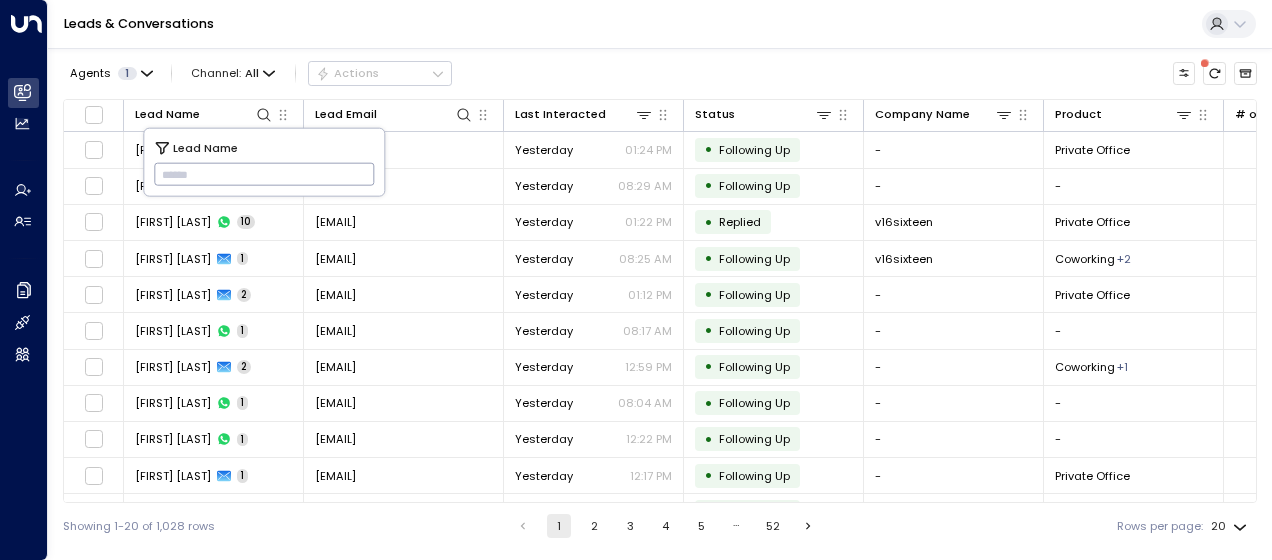 click at bounding box center (264, 174) 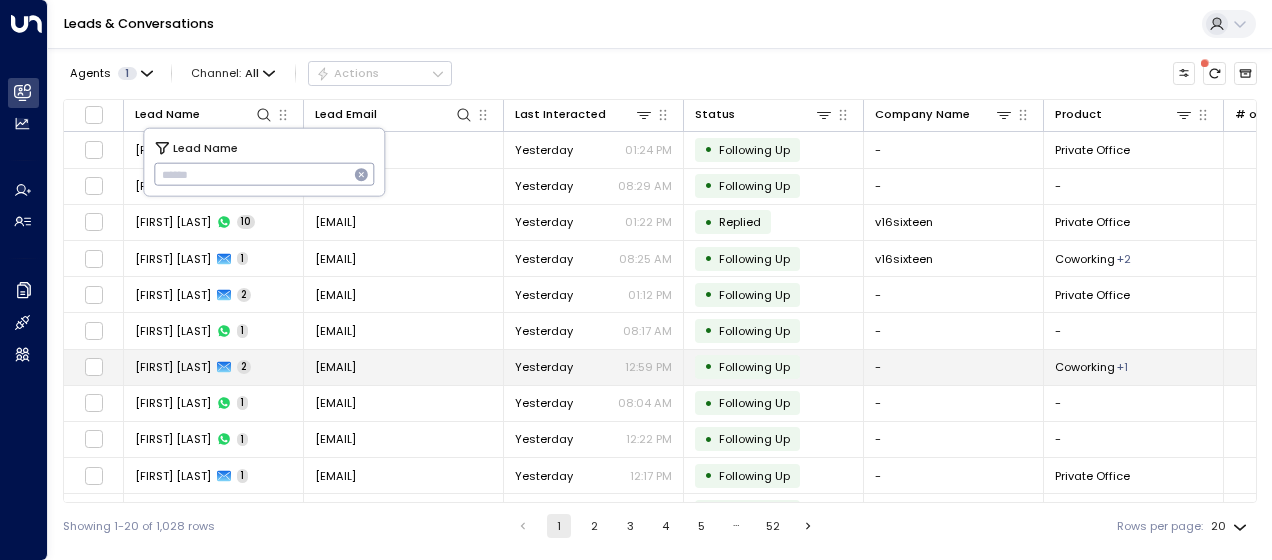 type on "**********" 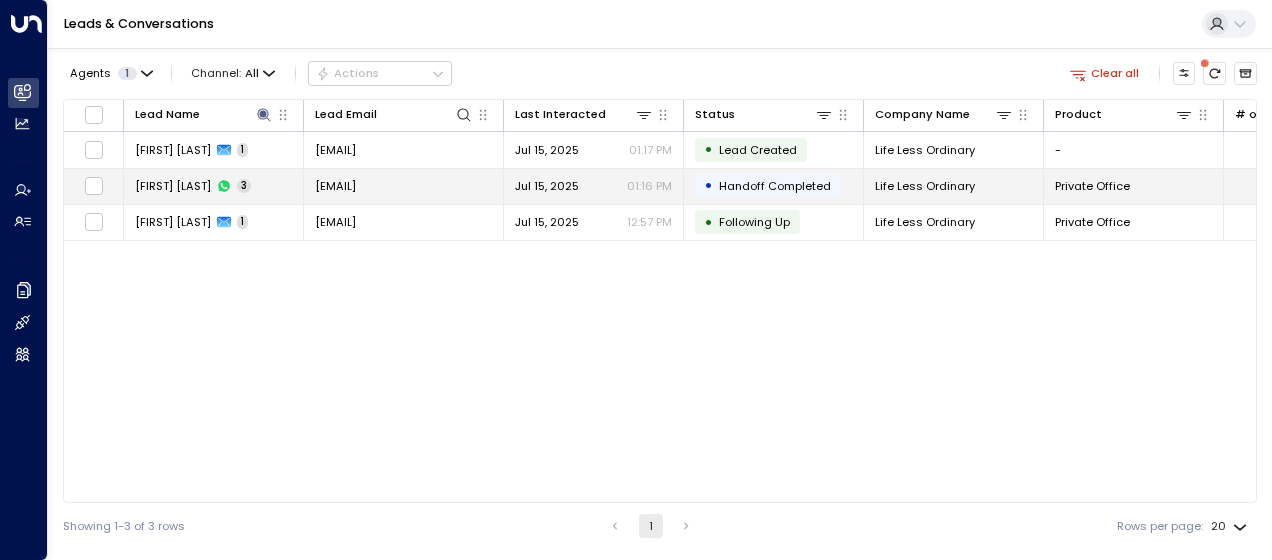 click on "[EMAIL]" at bounding box center [335, 186] 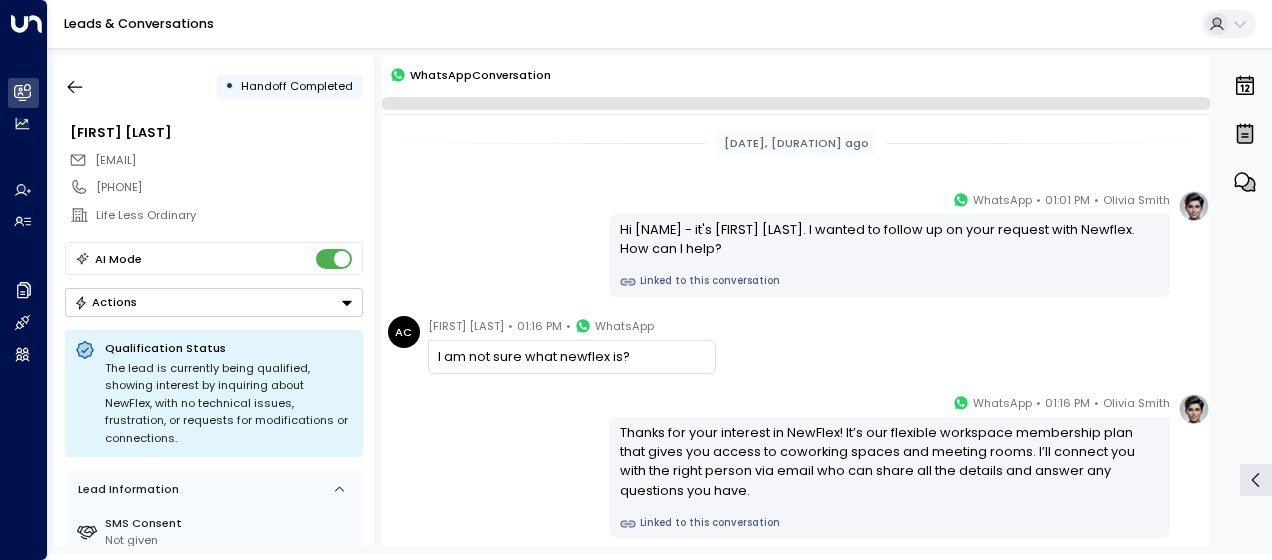 scroll, scrollTop: 152, scrollLeft: 0, axis: vertical 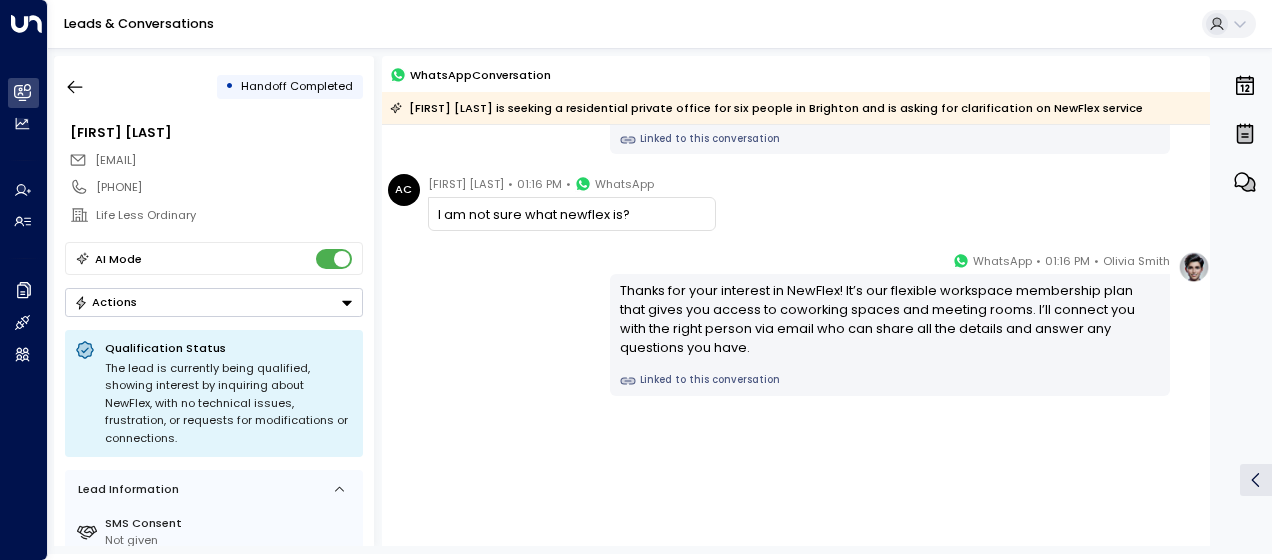 click on "[FIRST] [LAST] • [TIME] • WhatsApp Thanks for your interest in NewFlex! It’s our flexible workspace membership plan that gives you access to coworking spaces and meeting rooms. I’ll connect you with the right person via email who can share all the details and answer any questions you have. Linked to this conversation" at bounding box center (796, 323) 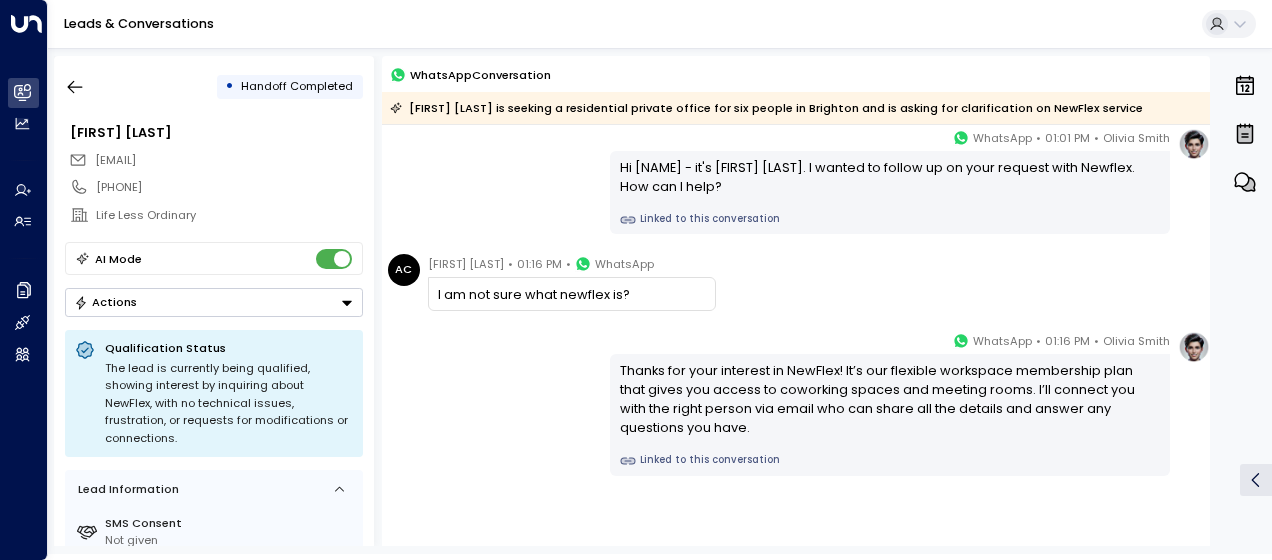 click on "I am not sure what newflex is?" at bounding box center (572, 294) 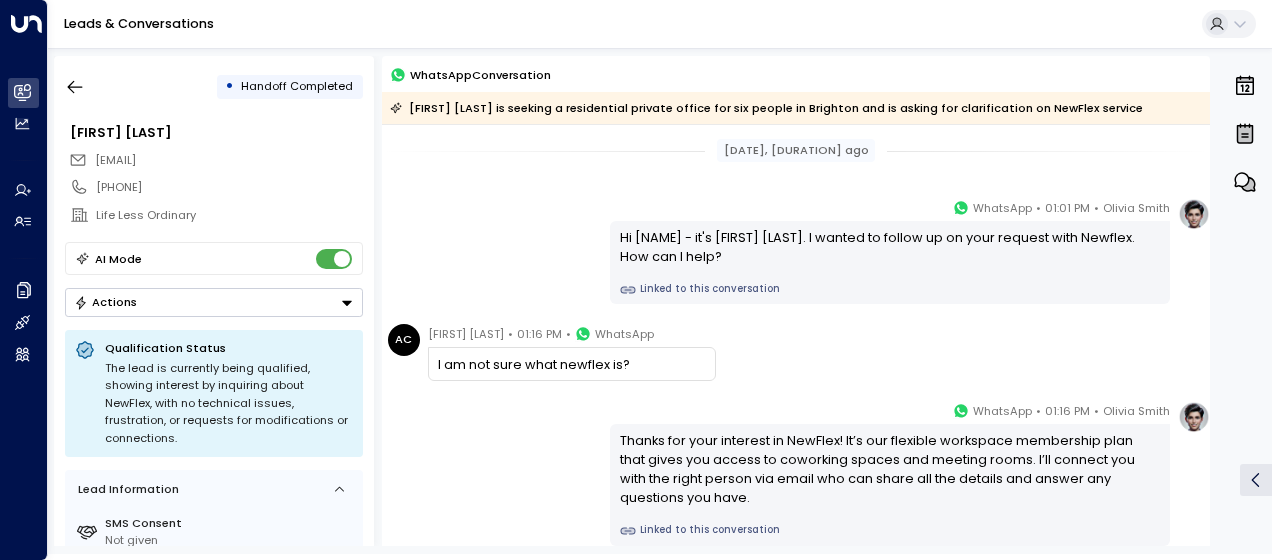 scroll, scrollTop: 0, scrollLeft: 0, axis: both 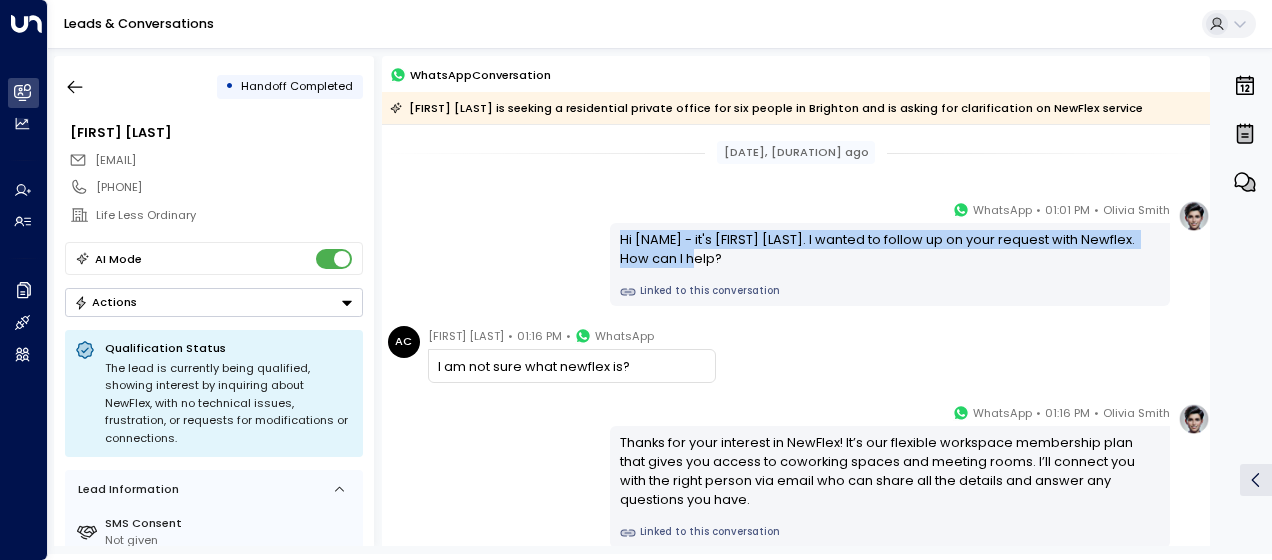 drag, startPoint x: 616, startPoint y: 238, endPoint x: 700, endPoint y: 256, distance: 85.90693 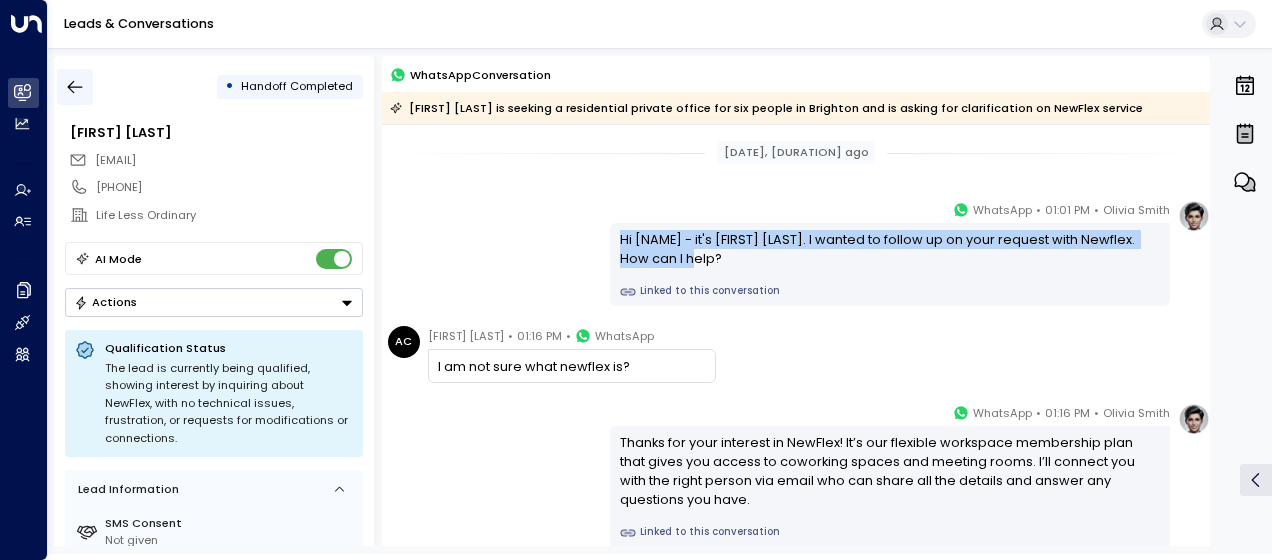 click 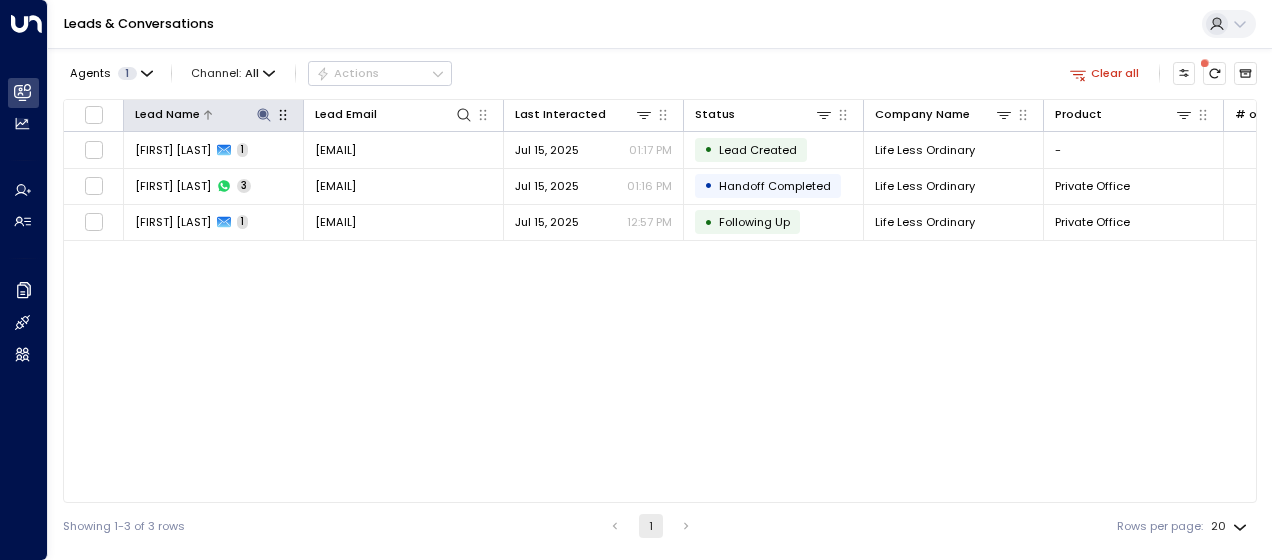 click 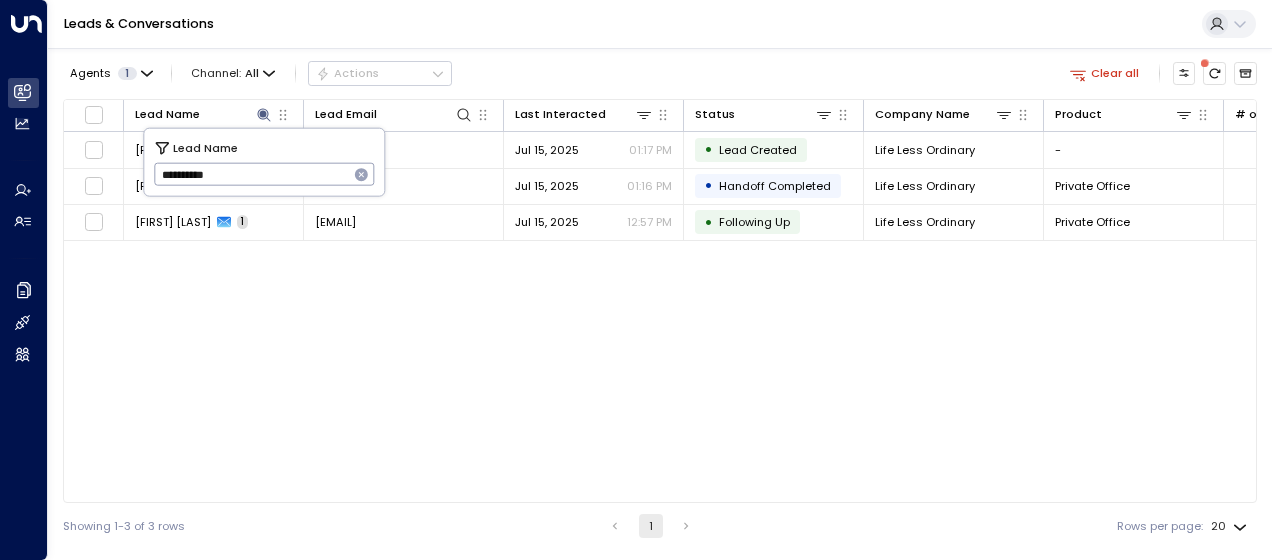 drag, startPoint x: 160, startPoint y: 171, endPoint x: 266, endPoint y: 176, distance: 106.11786 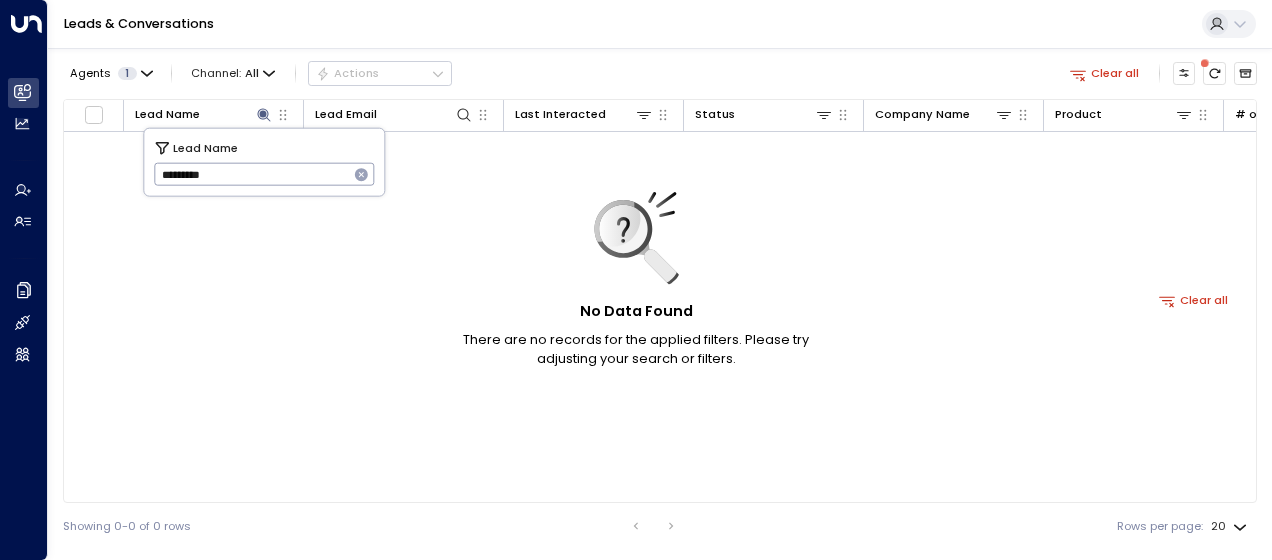 type on "*********" 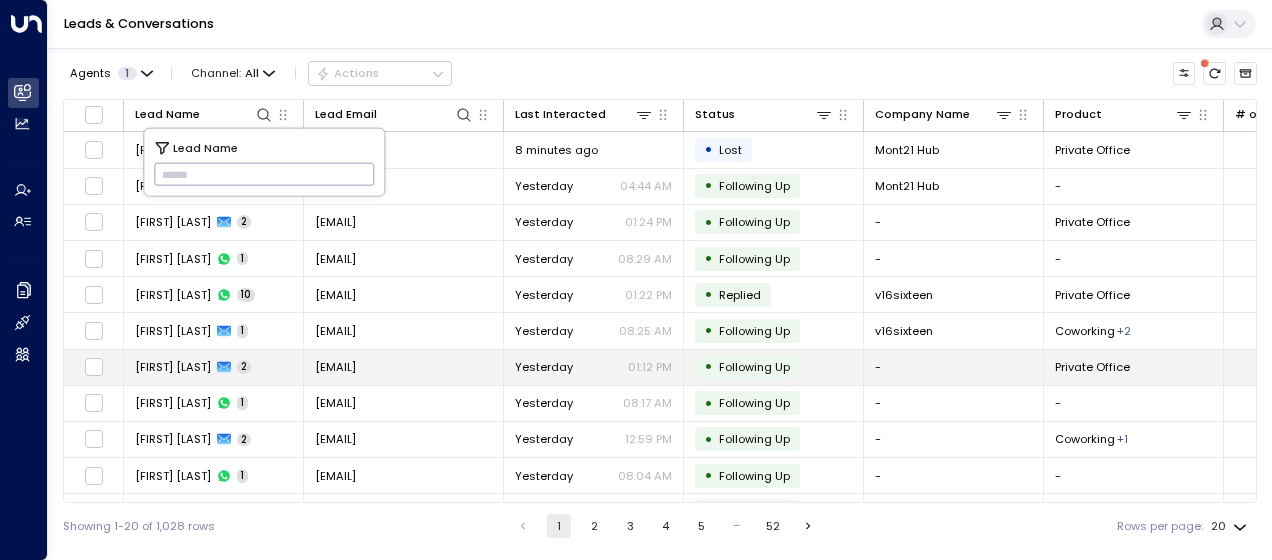 type on "**********" 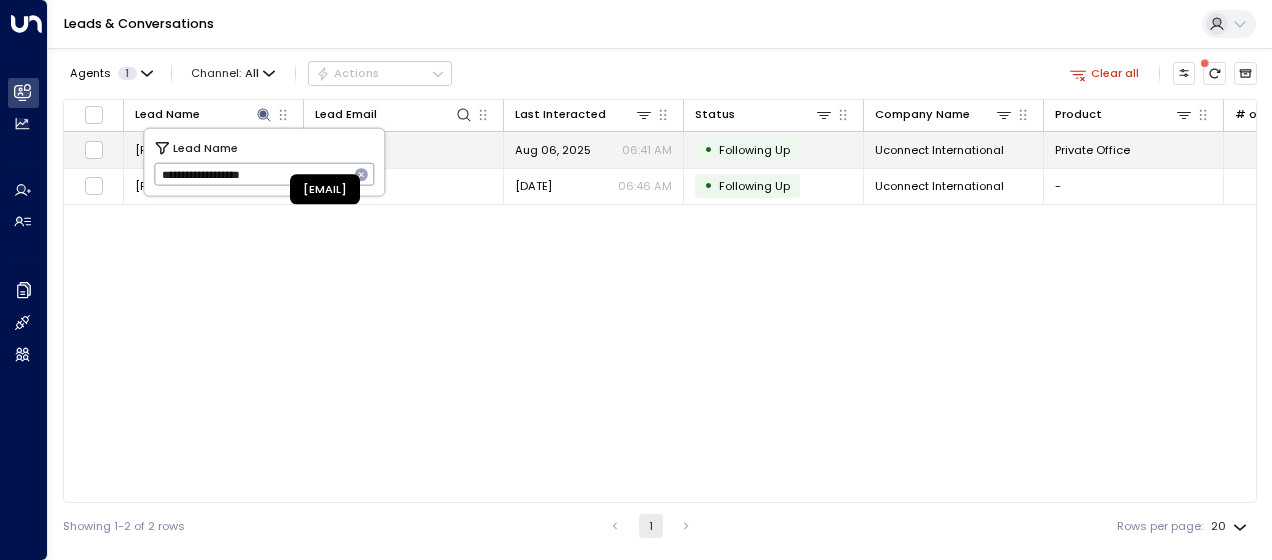 click on "[EMAIL]" at bounding box center [335, 150] 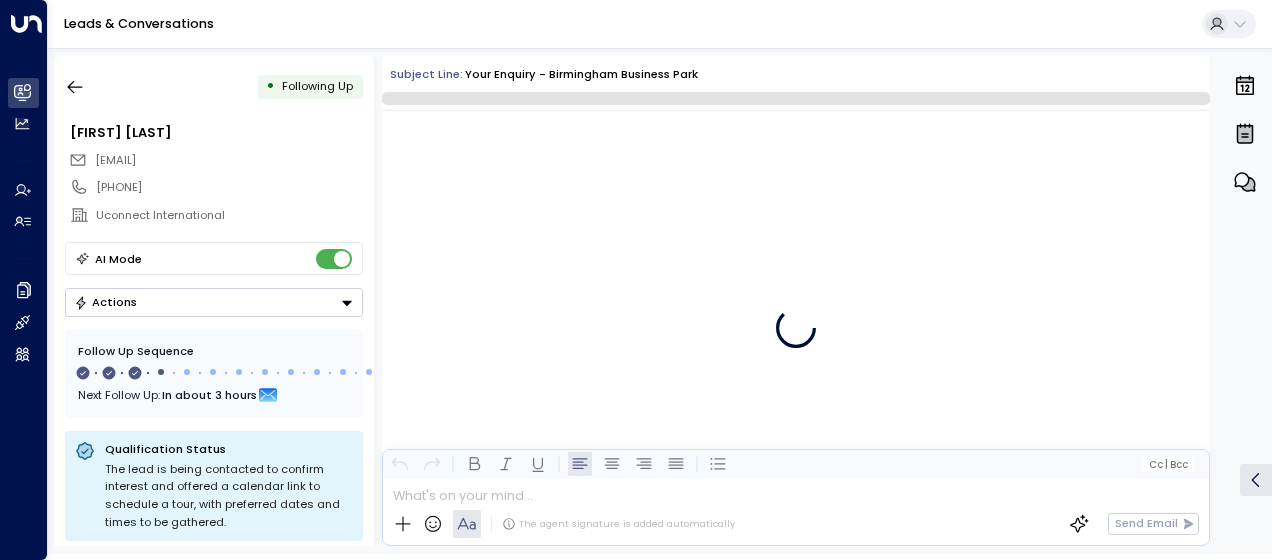 scroll, scrollTop: 1556, scrollLeft: 0, axis: vertical 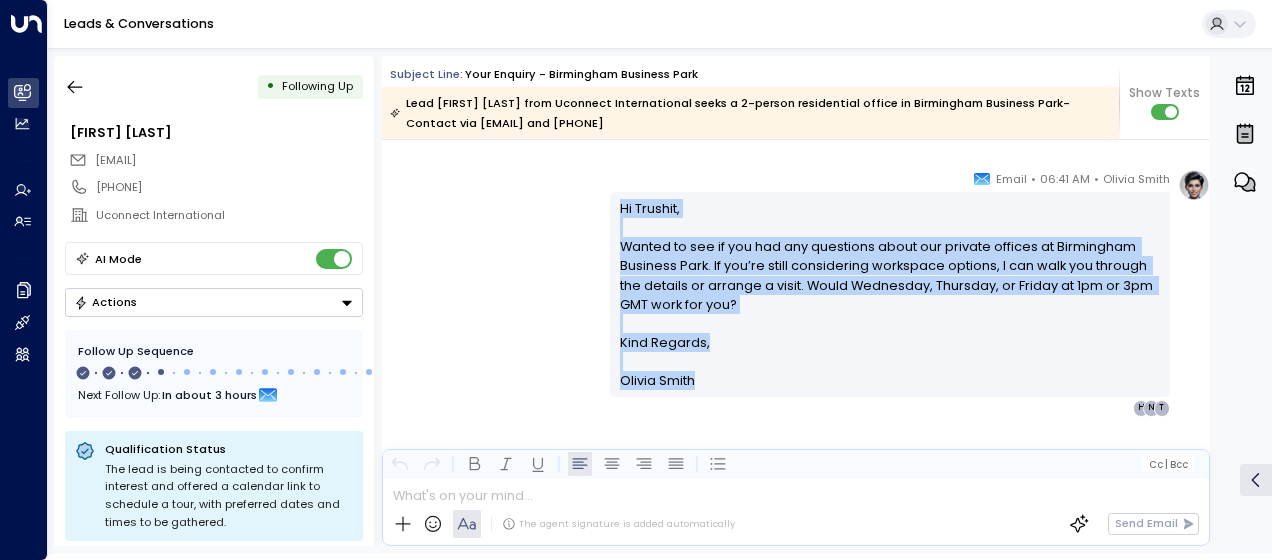 drag, startPoint x: 618, startPoint y: 206, endPoint x: 729, endPoint y: 384, distance: 209.77368 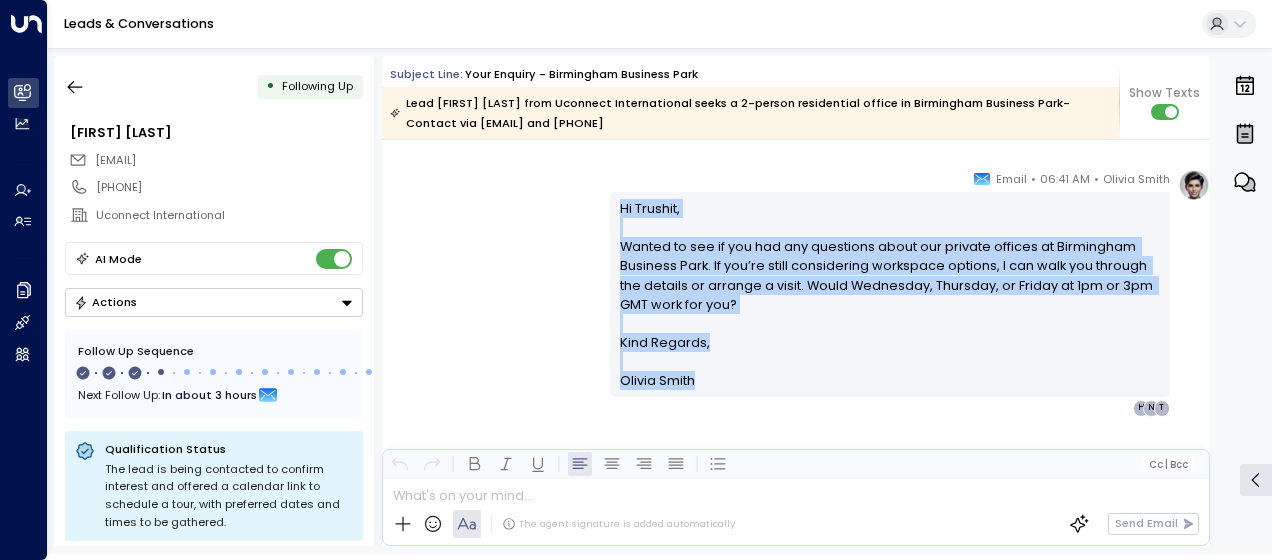 drag, startPoint x: 729, startPoint y: 384, endPoint x: 647, endPoint y: 285, distance: 128.5496 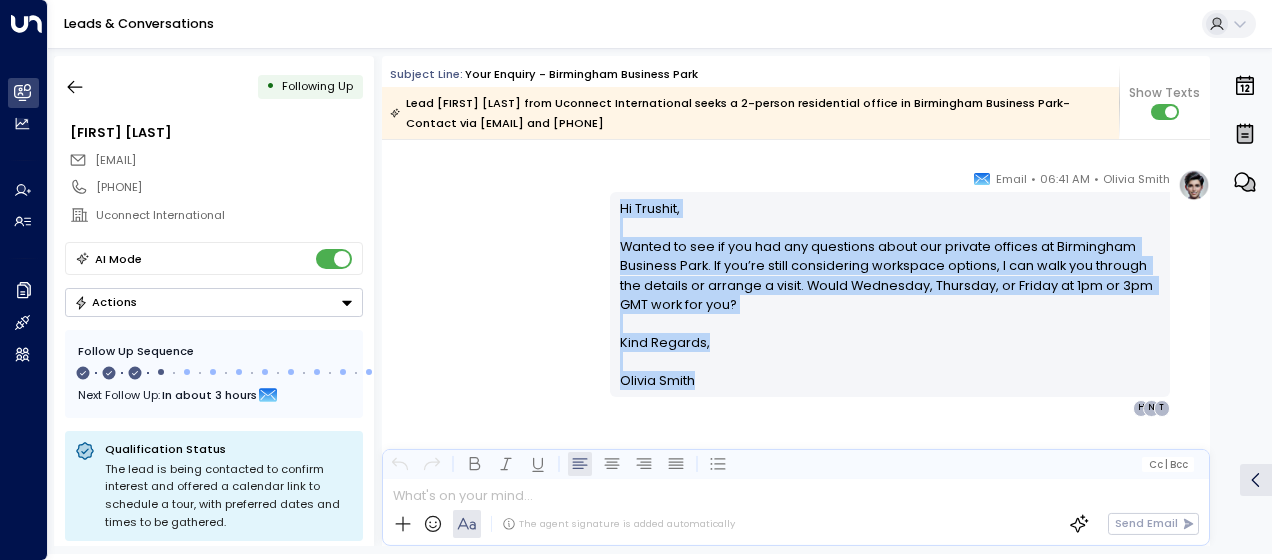copy on "Hi Trushit, Wanted to see if you had any questions about our private offices at Birmingham Business Park. If you’re still considering workspace options, I can walk you through the details or arrange a visit. Would Wednesday, Thursday, or Friday at 1pm or 3pm GMT work for you? Kind Regards, [FIRST] [LAST]" 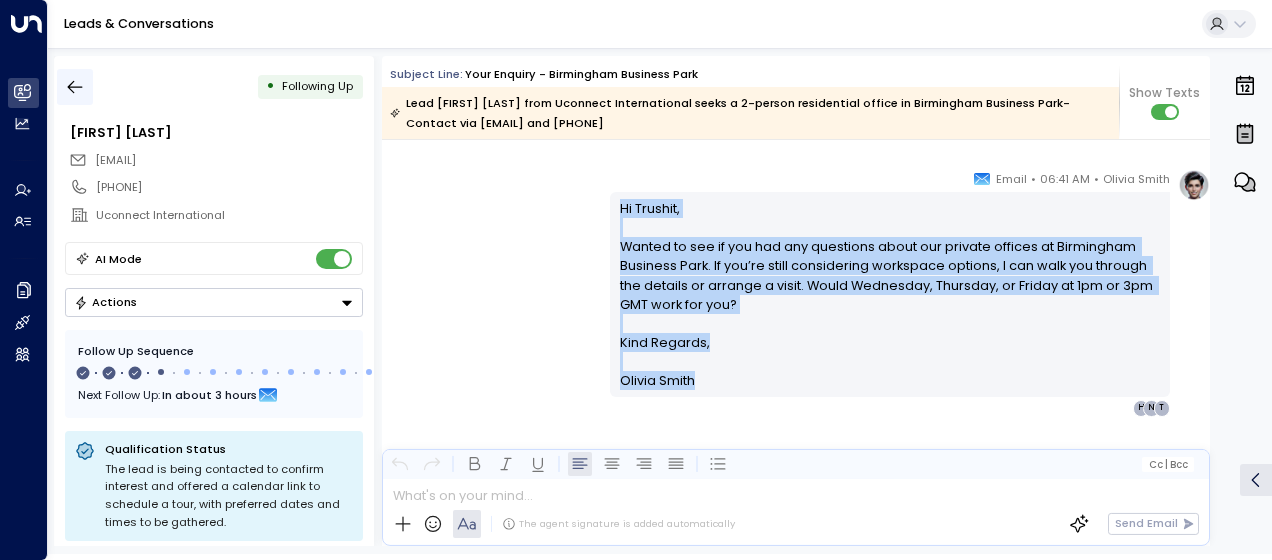click 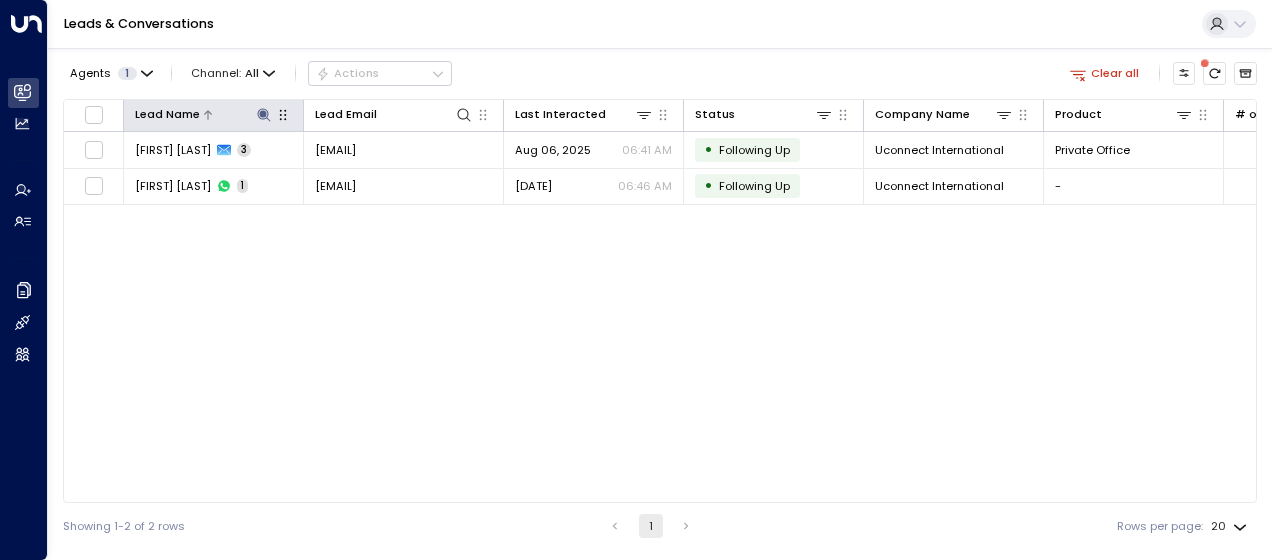 click 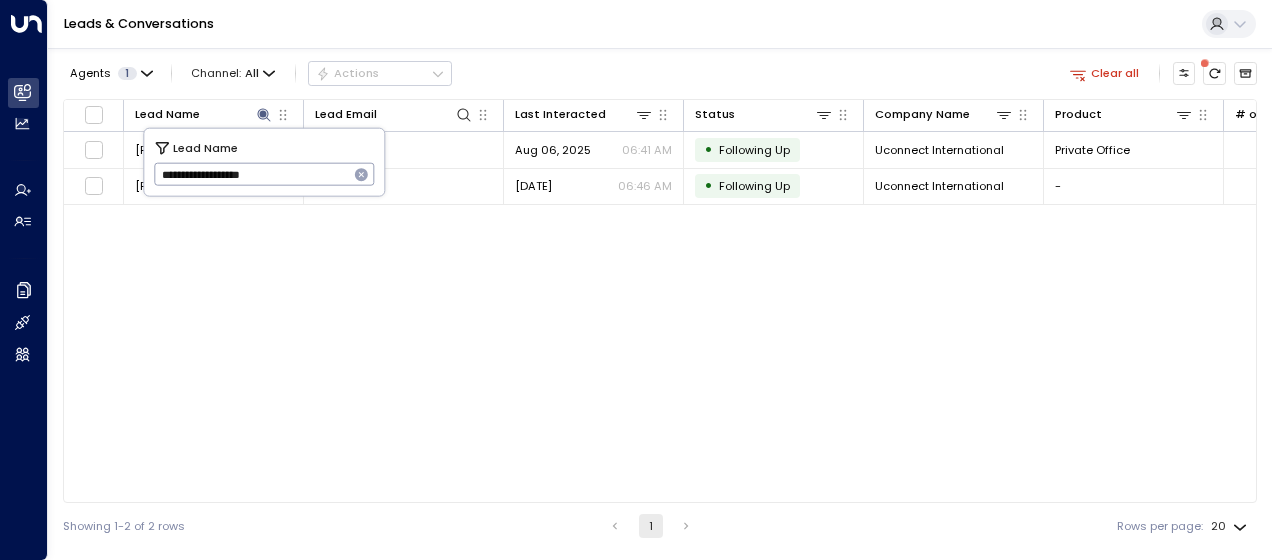 drag, startPoint x: 156, startPoint y: 175, endPoint x: 372, endPoint y: 187, distance: 216.33308 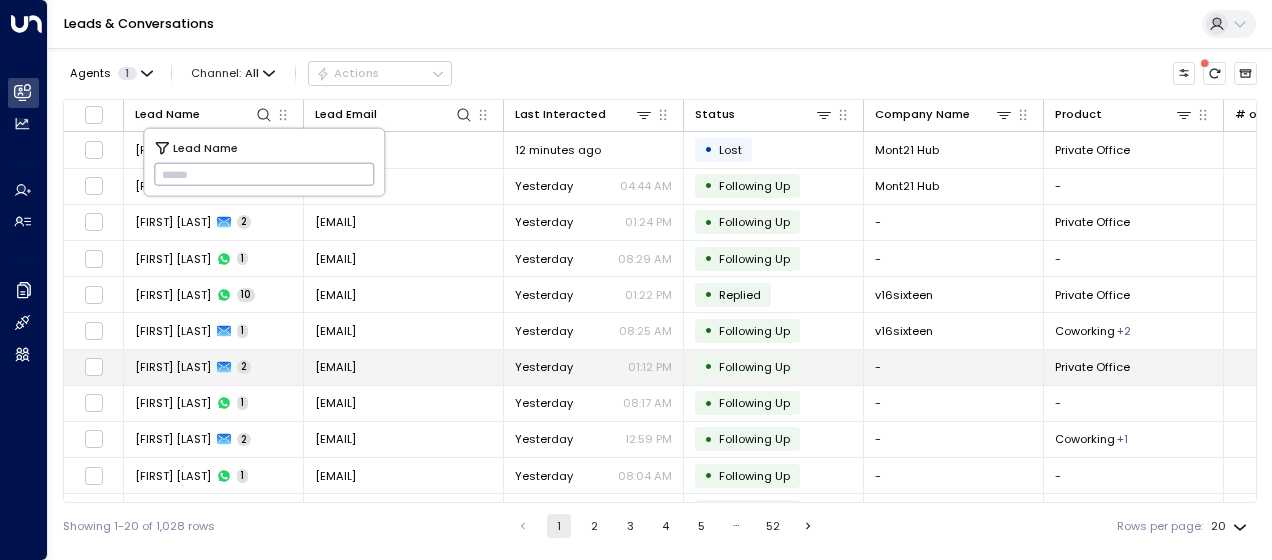 type on "**********" 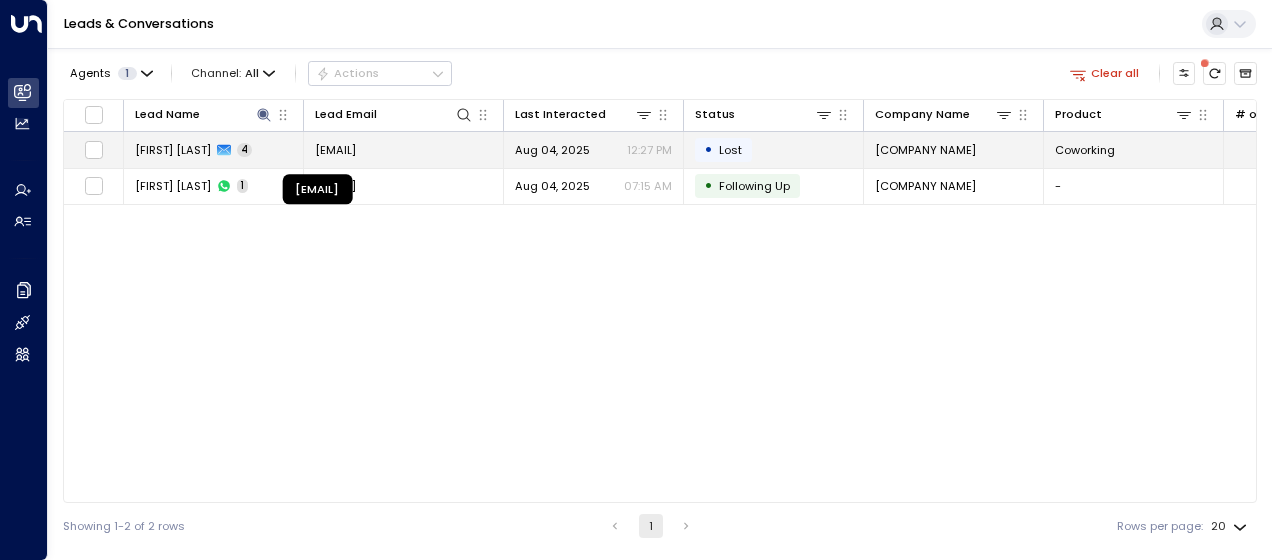 click on "[EMAIL]" at bounding box center [335, 150] 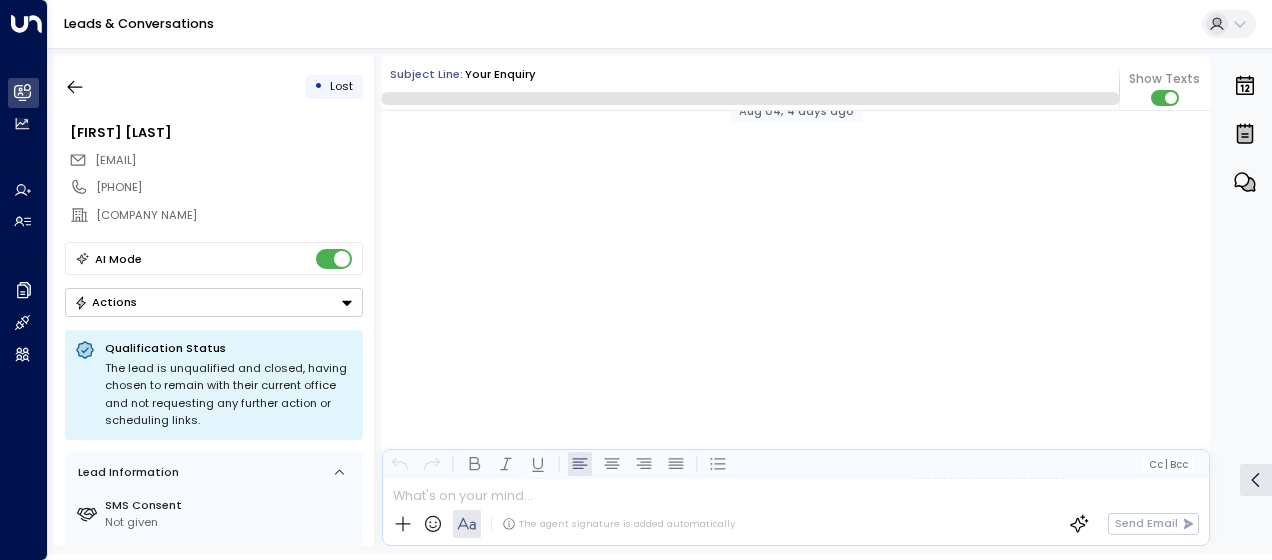 scroll, scrollTop: 2482, scrollLeft: 0, axis: vertical 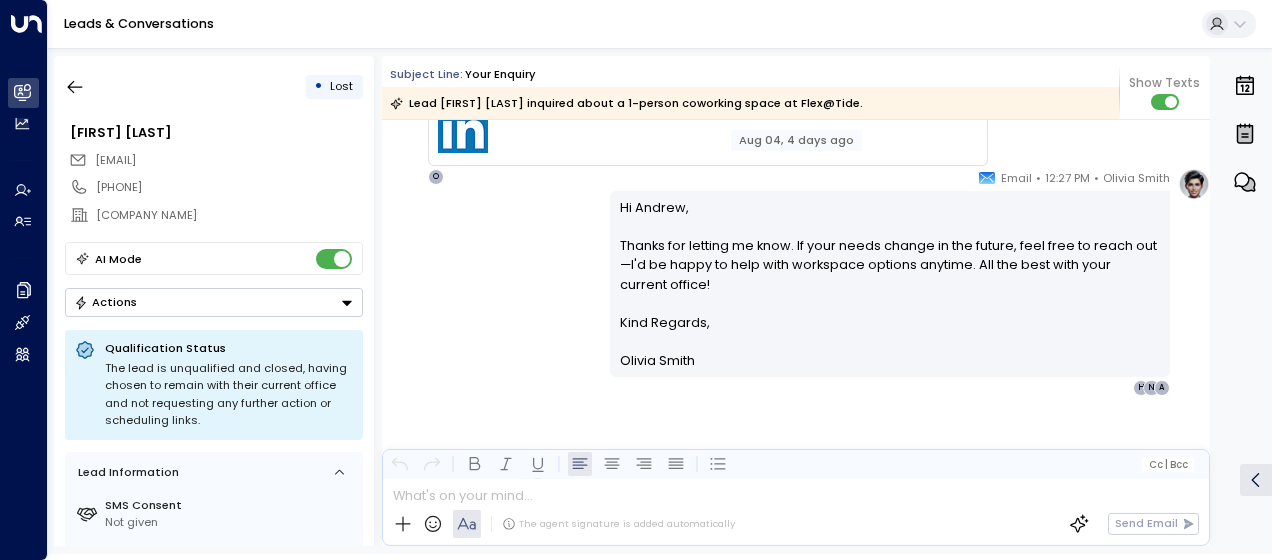 click on "[FIRST] [LAST] • [TIME] • Email Hi [NAME], Thanks for letting me know. If your needs change in the future, feel free to reach out—I'd be happy to help with workspace options anytime. All the best with your current office! Kind Regards, [FIRST] [LAST] ________________________________________________________________________________________________________________________________________________________________________________________________________uniti_thread_id_eeced77d-ecc1-4ee5-aabb-695646250d55 A N H" at bounding box center [796, 282] 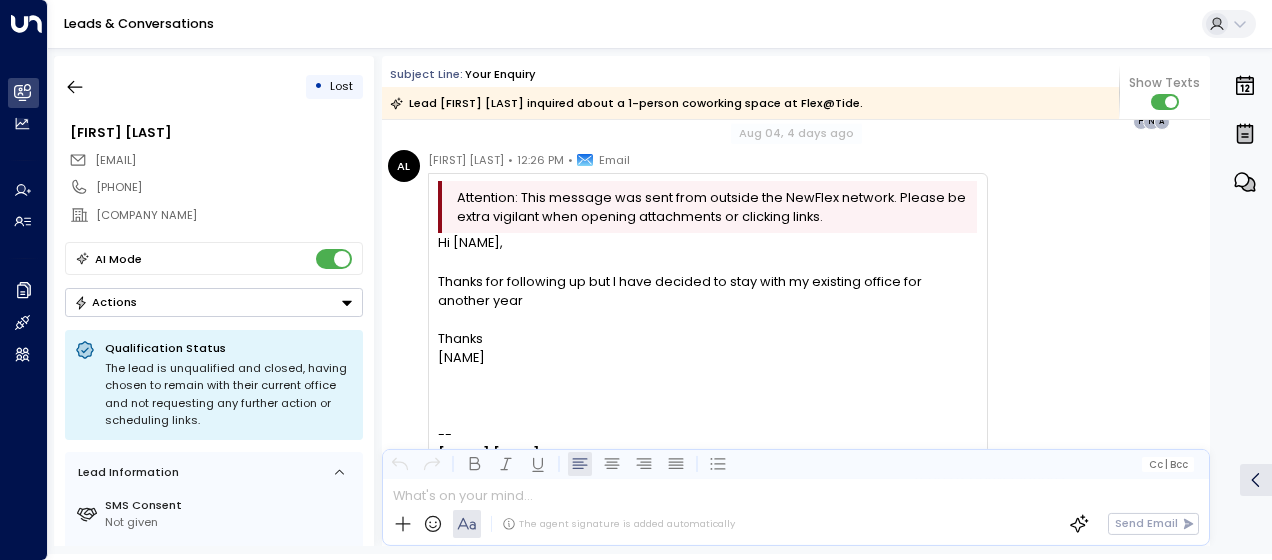 scroll, scrollTop: 1526, scrollLeft: 0, axis: vertical 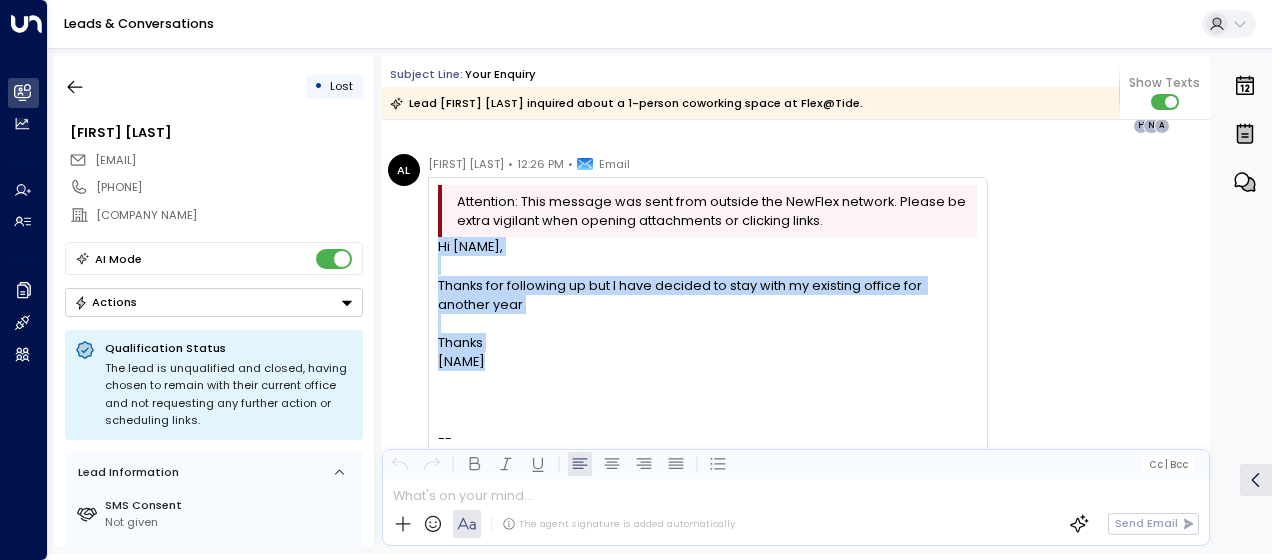 drag, startPoint x: 439, startPoint y: 245, endPoint x: 495, endPoint y: 363, distance: 130.61394 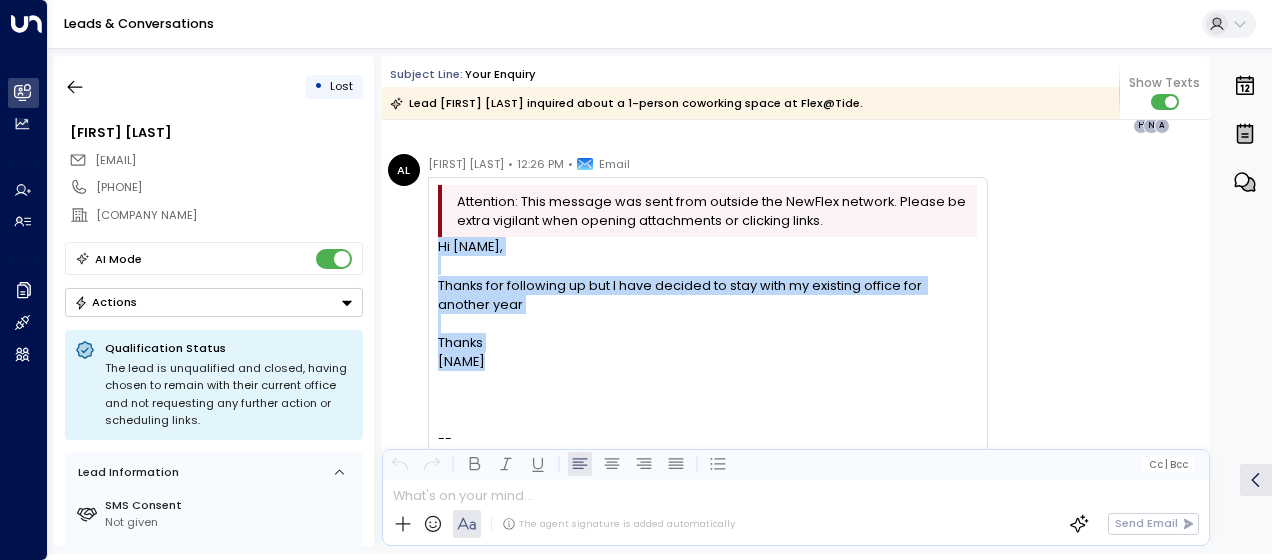 copy on "Hi [FIRST], Thanks for following up but I have decided to stay with my existing office for another year Thanks Andrew" 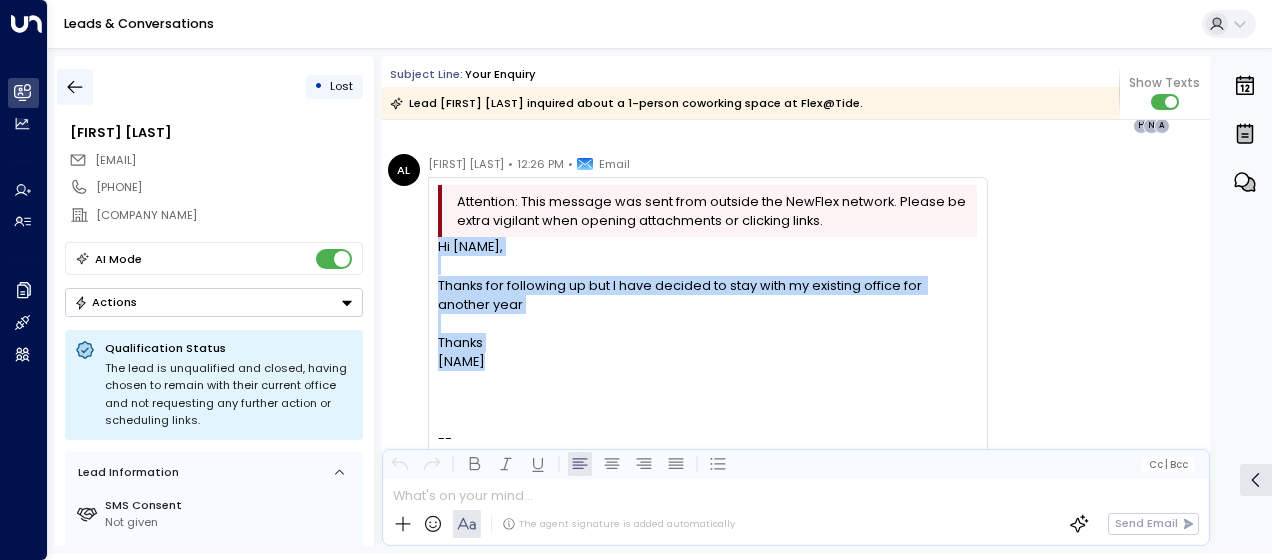 click 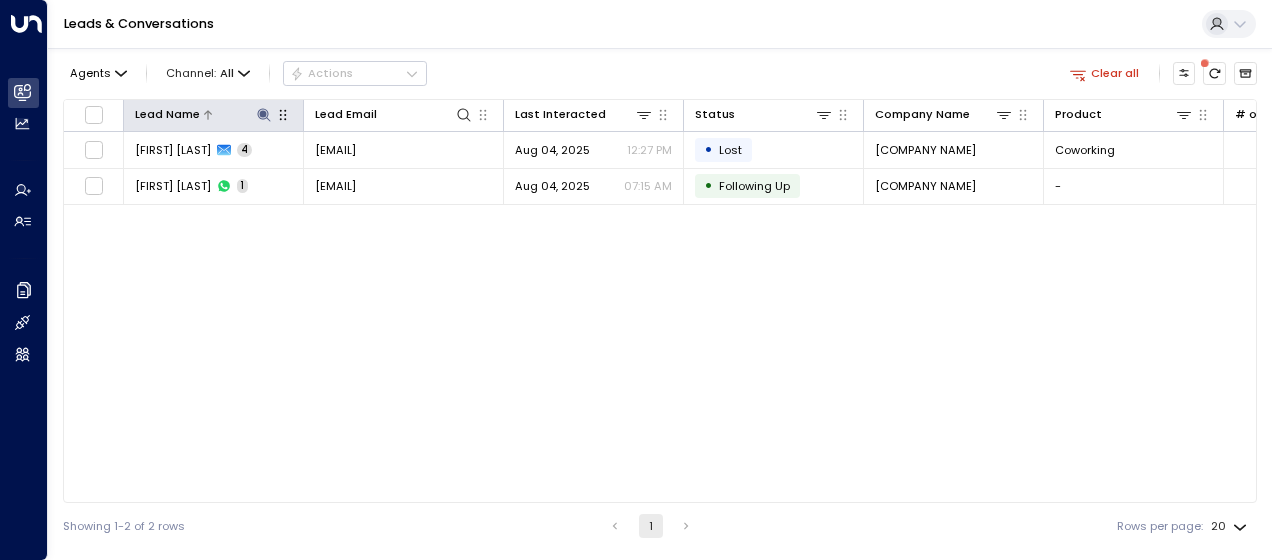 click 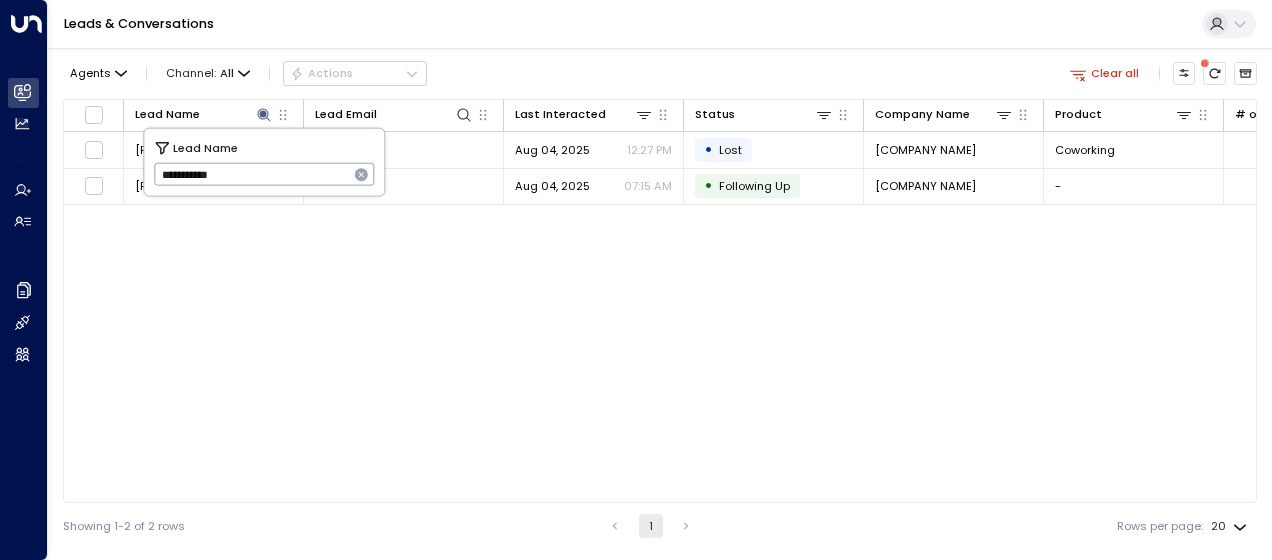 drag, startPoint x: 160, startPoint y: 176, endPoint x: 254, endPoint y: 166, distance: 94.53042 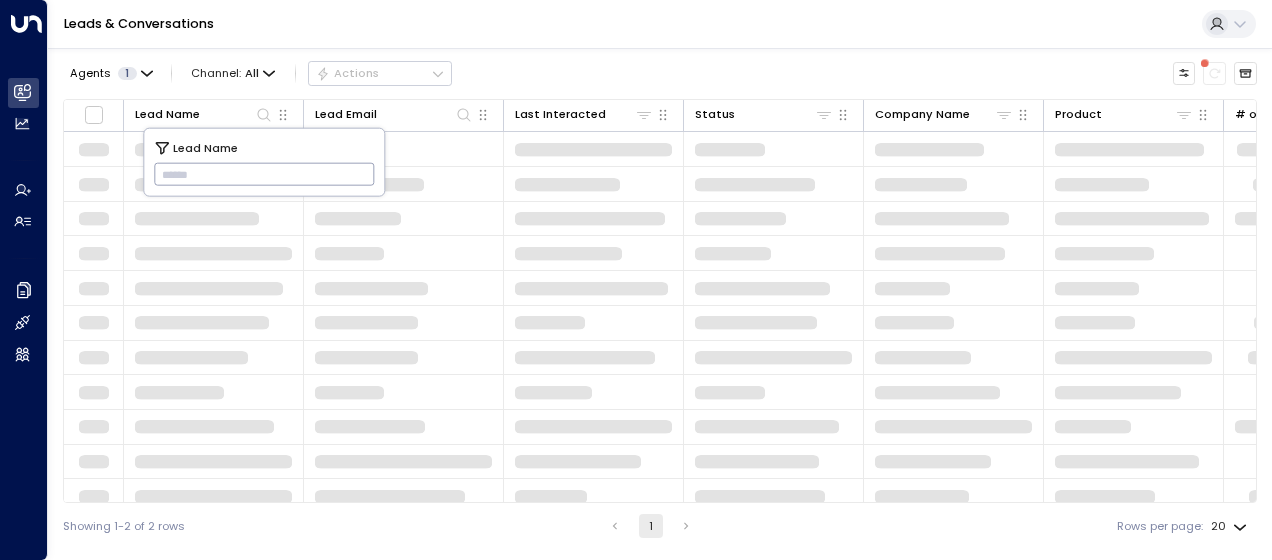 click at bounding box center (264, 174) 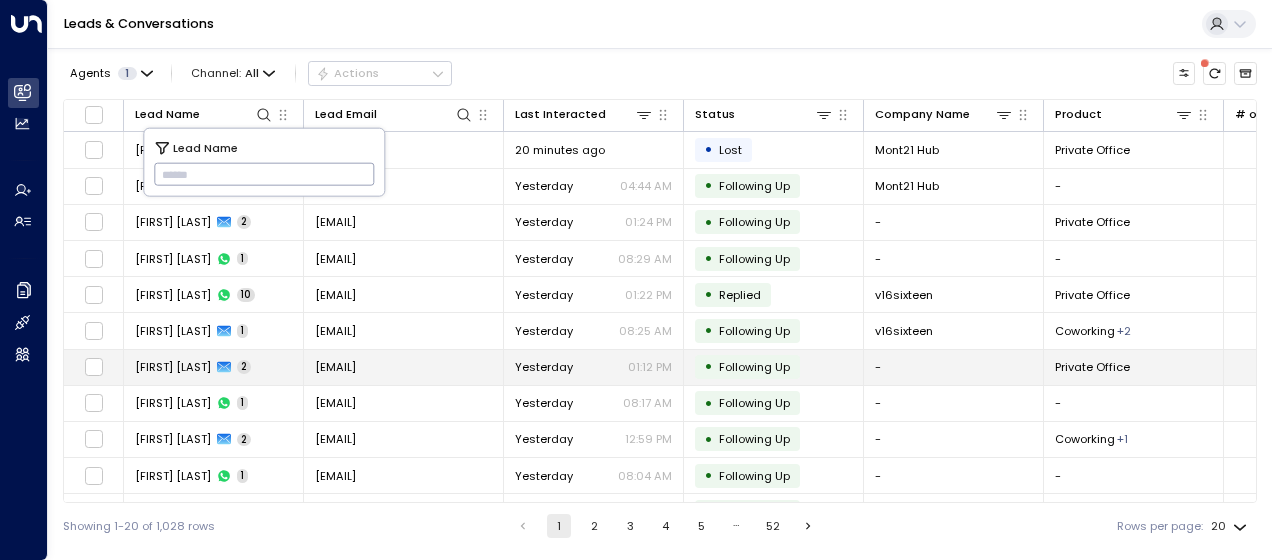 type on "*********" 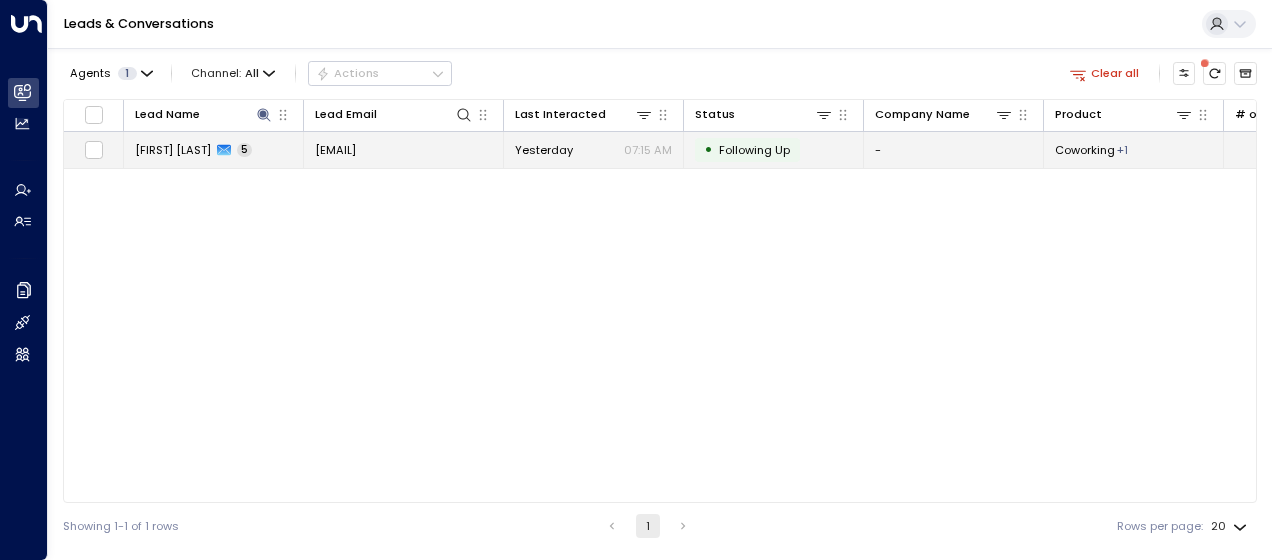 click on "[EMAIL]" at bounding box center (335, 150) 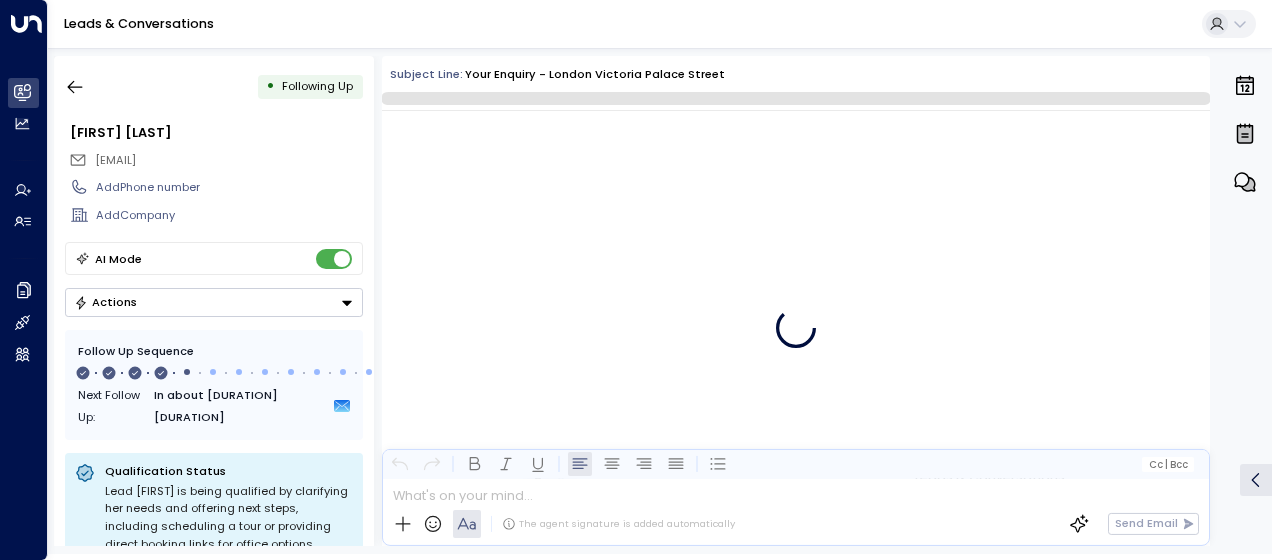 scroll, scrollTop: 2981, scrollLeft: 0, axis: vertical 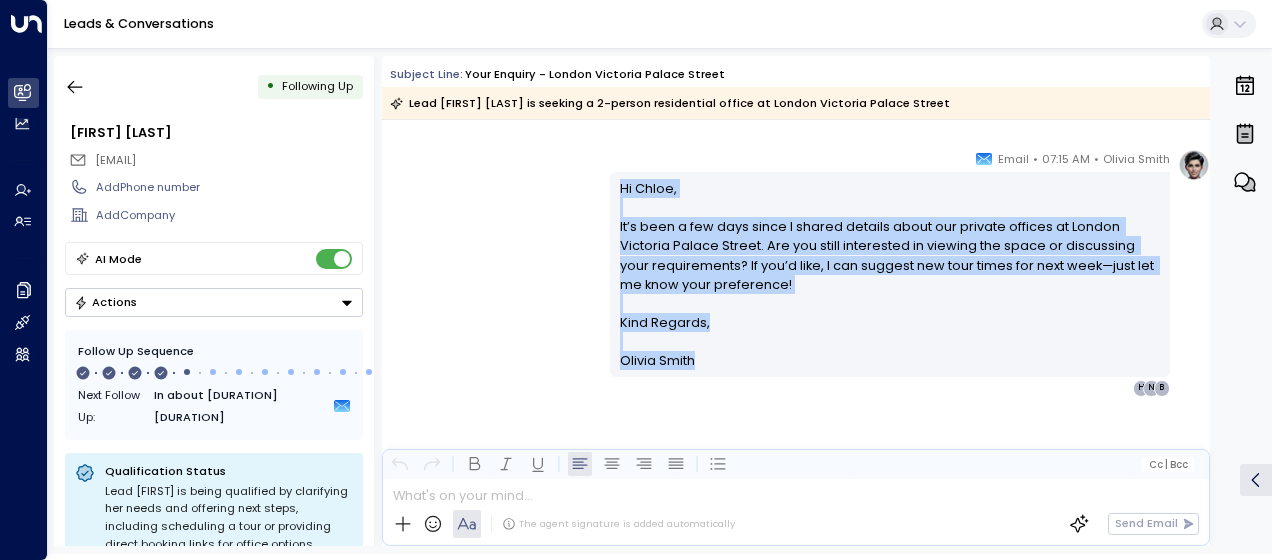 drag, startPoint x: 612, startPoint y: 180, endPoint x: 704, endPoint y: 362, distance: 203.93137 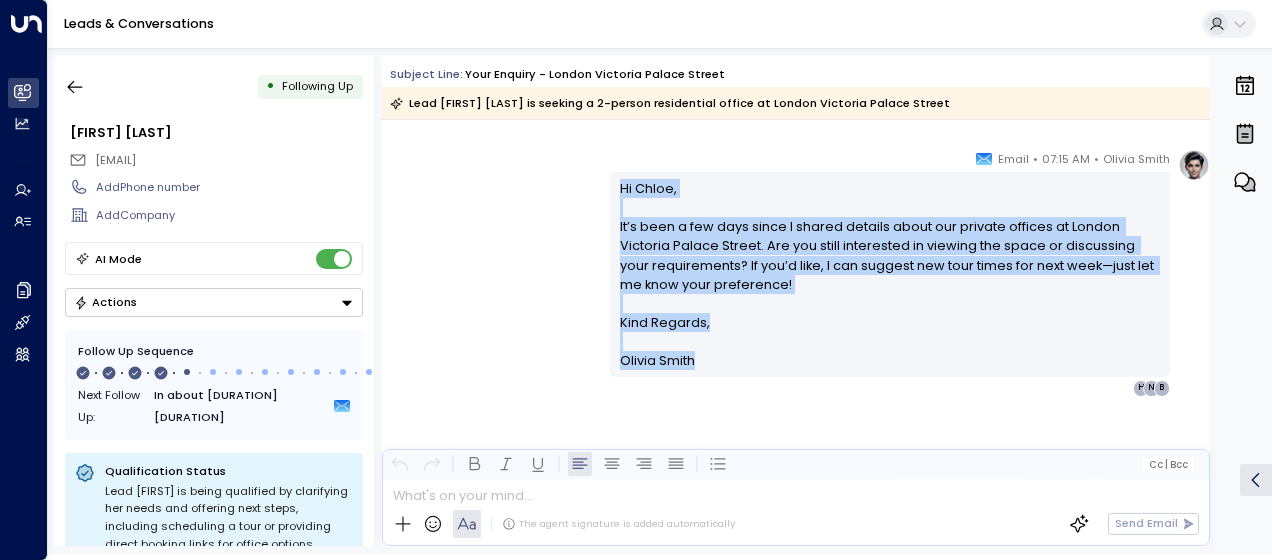 drag, startPoint x: 704, startPoint y: 362, endPoint x: 653, endPoint y: 280, distance: 96.56604 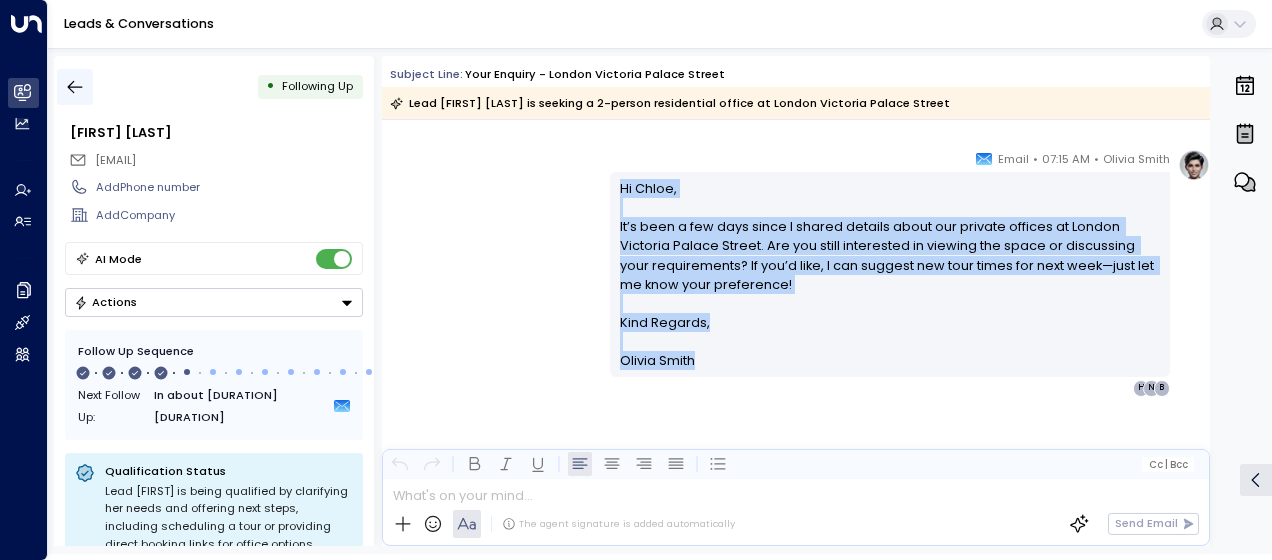 click 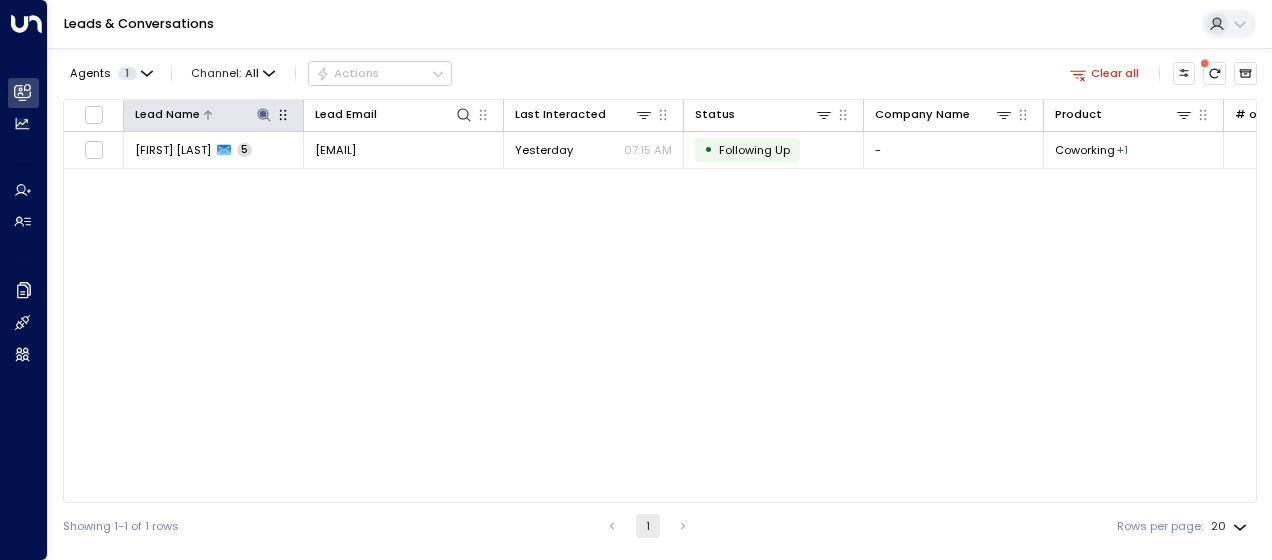click 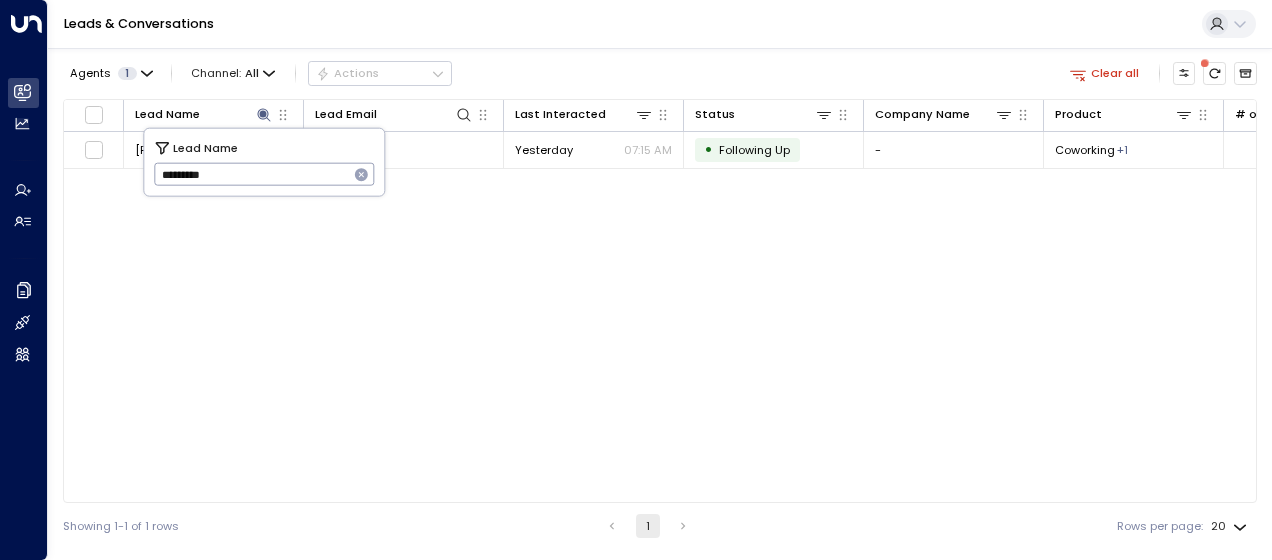 drag, startPoint x: 159, startPoint y: 176, endPoint x: 280, endPoint y: 164, distance: 121.59358 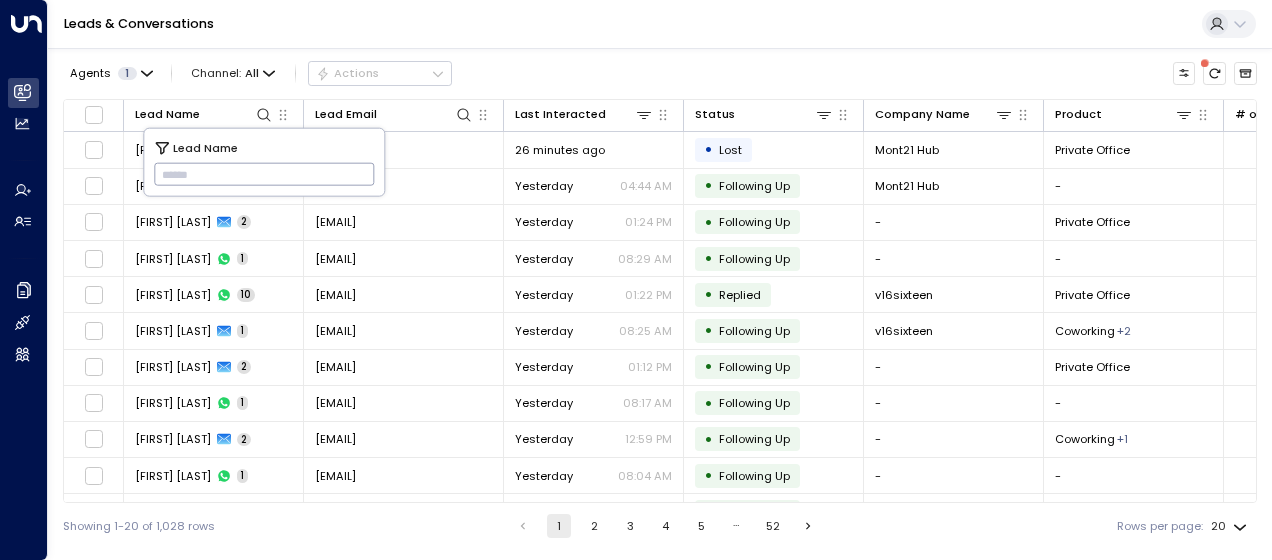 type on "**********" 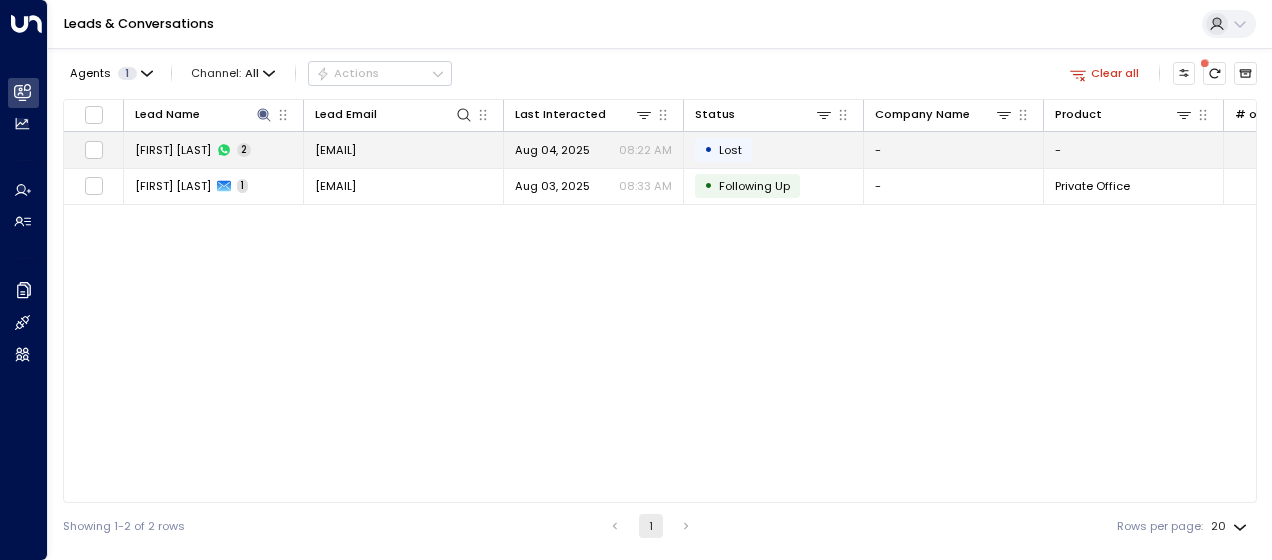click on "[EMAIL]" at bounding box center [335, 150] 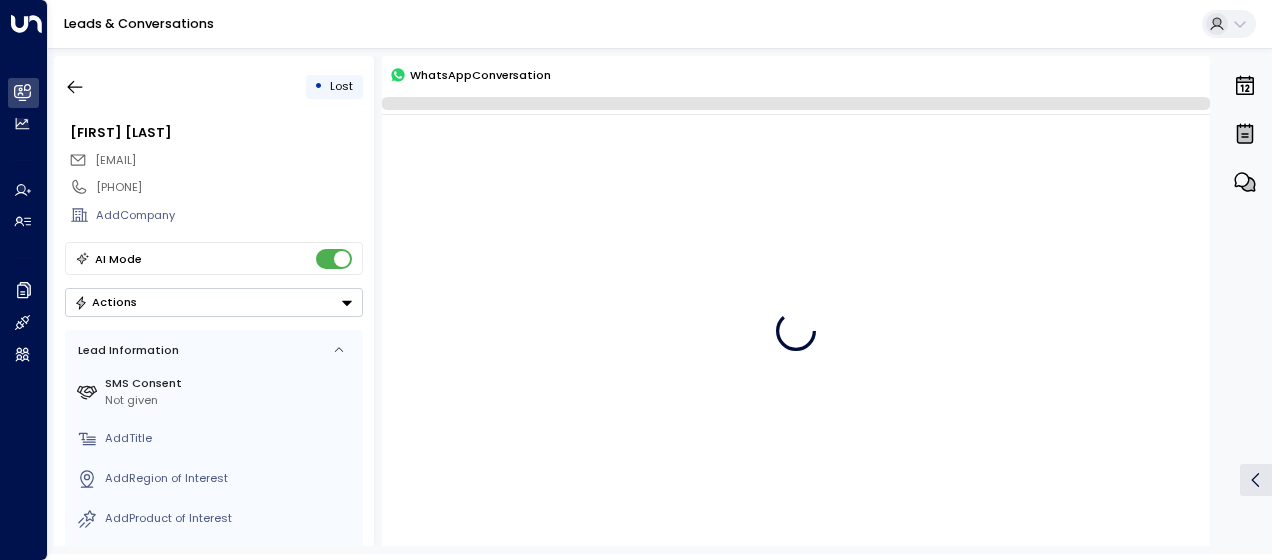 scroll, scrollTop: 36, scrollLeft: 0, axis: vertical 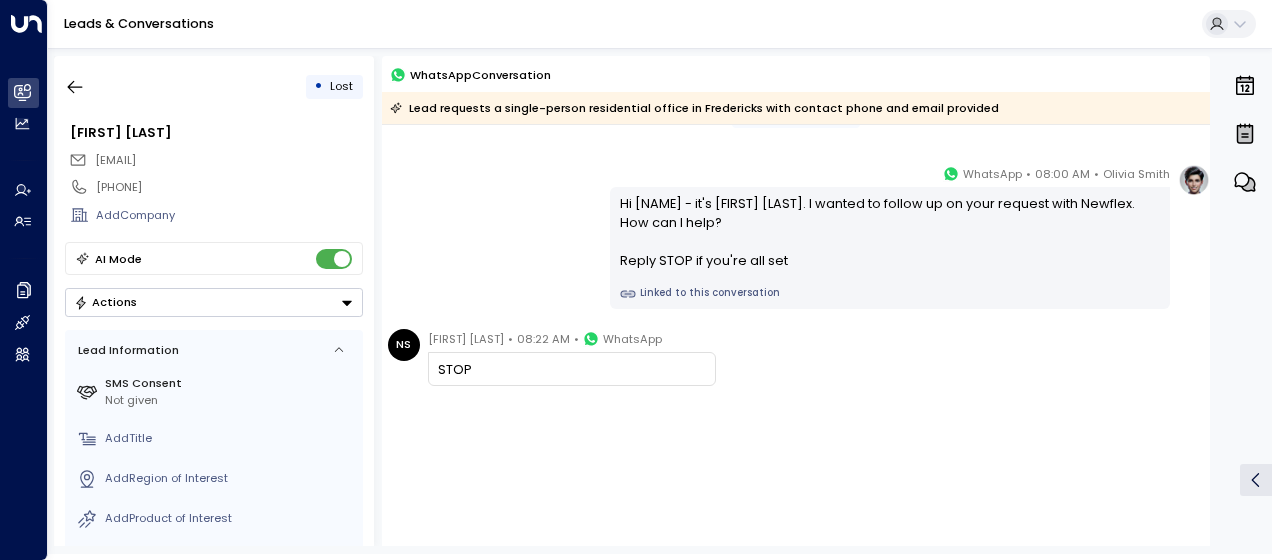click on "WhatsApp Hi [NAME] - it's [FIRST] [LAST]. I wanted to follow up on your request with Newflex. How can I help?
Reply STOP if you're all set Linked to this conversation" at bounding box center (796, 236) 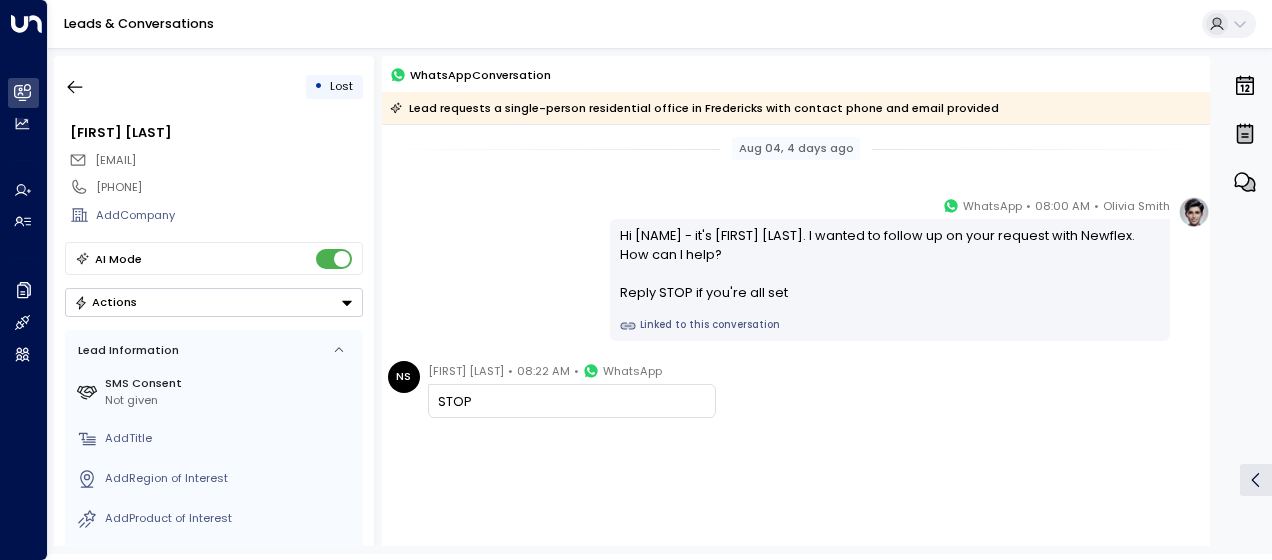 scroll, scrollTop: 0, scrollLeft: 0, axis: both 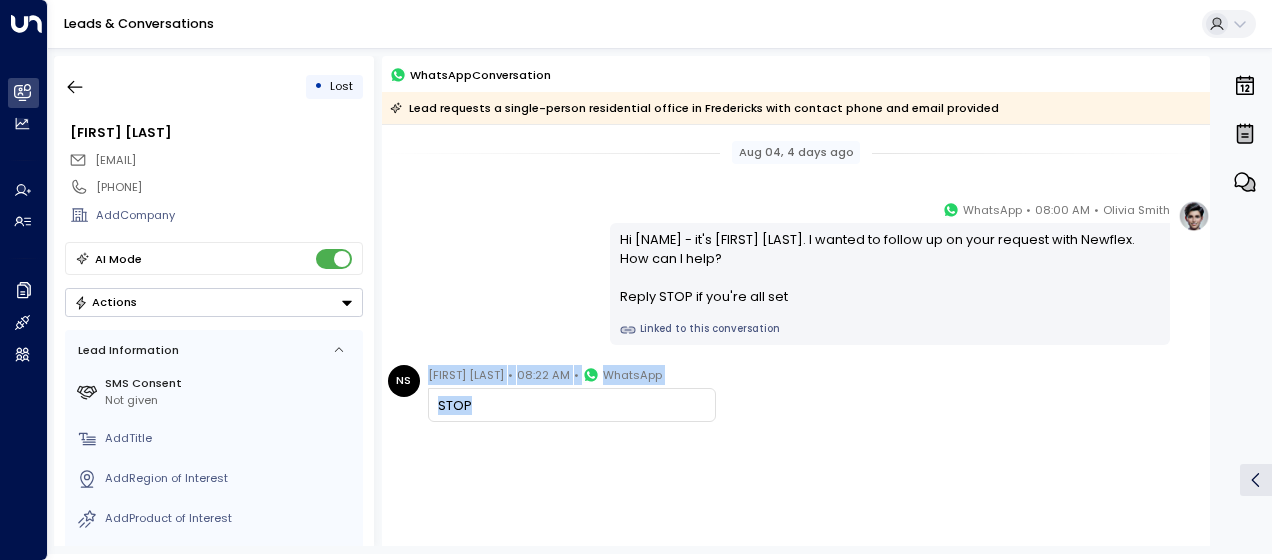drag, startPoint x: 427, startPoint y: 369, endPoint x: 484, endPoint y: 405, distance: 67.41662 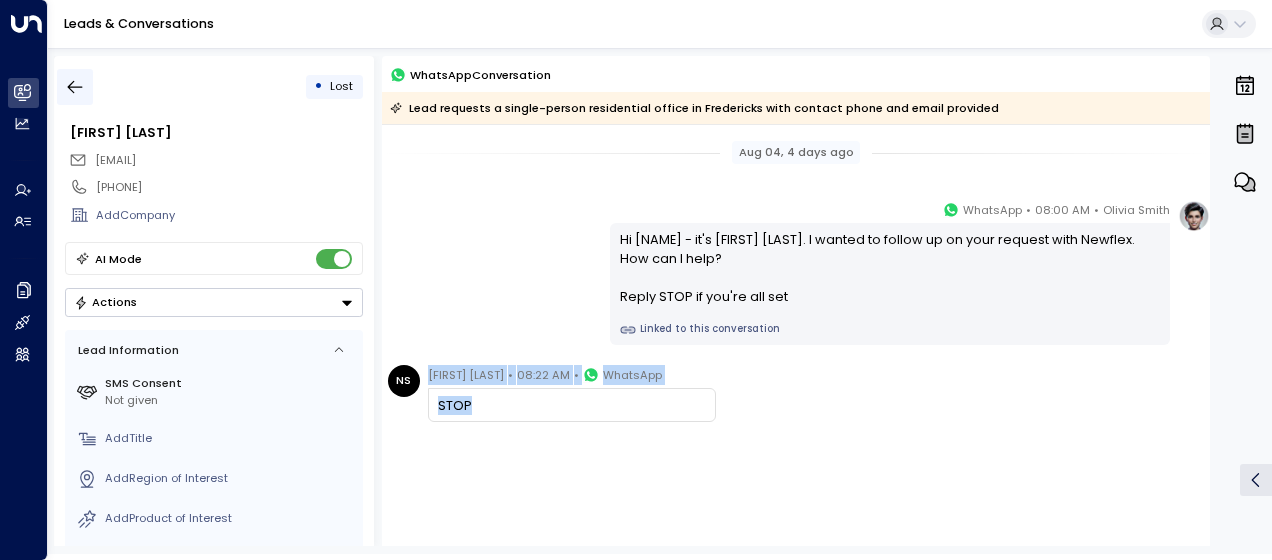 click 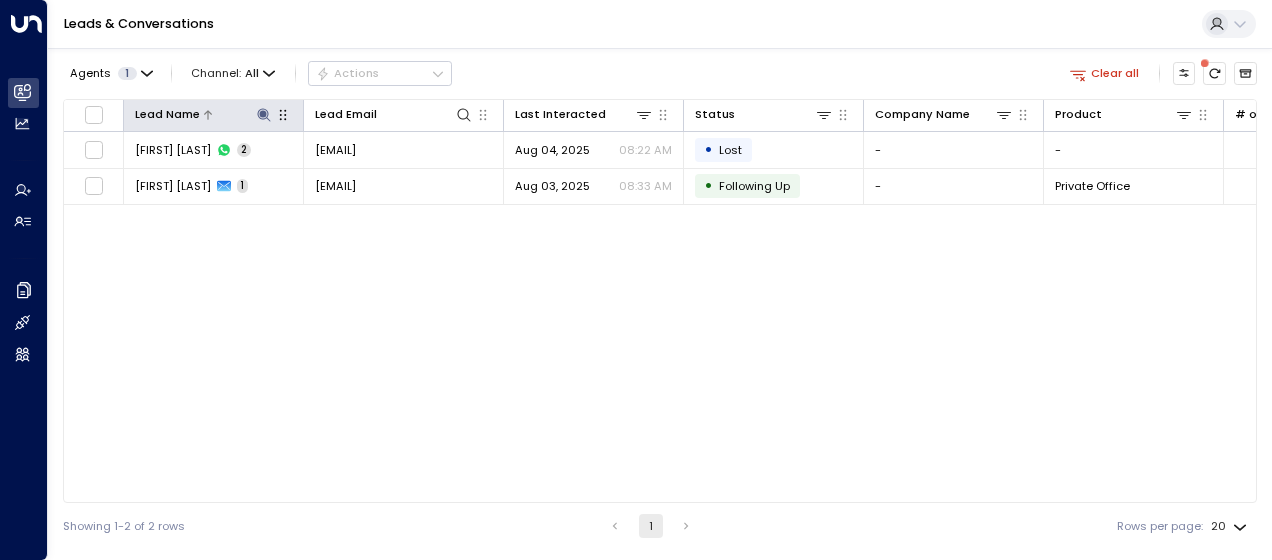 click 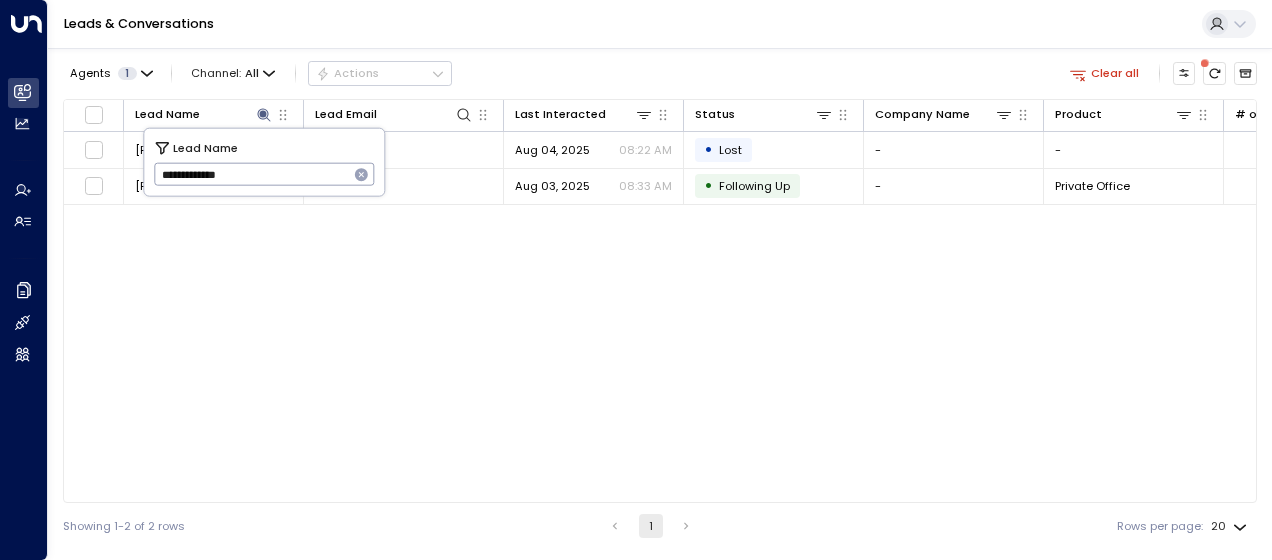 drag, startPoint x: 158, startPoint y: 178, endPoint x: 281, endPoint y: 194, distance: 124.036285 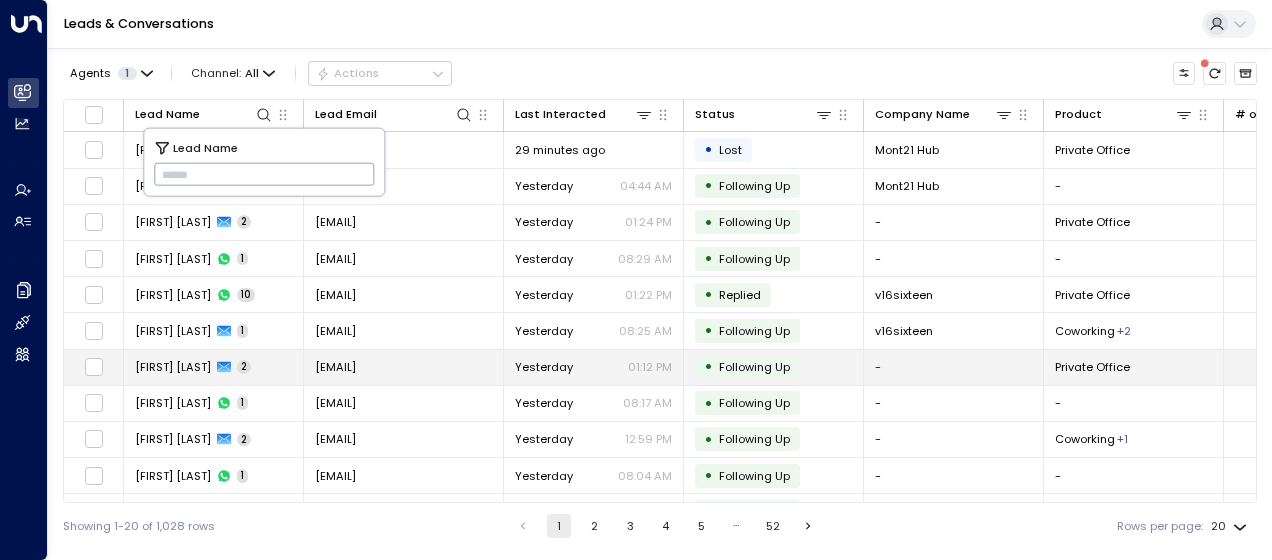 type on "*********" 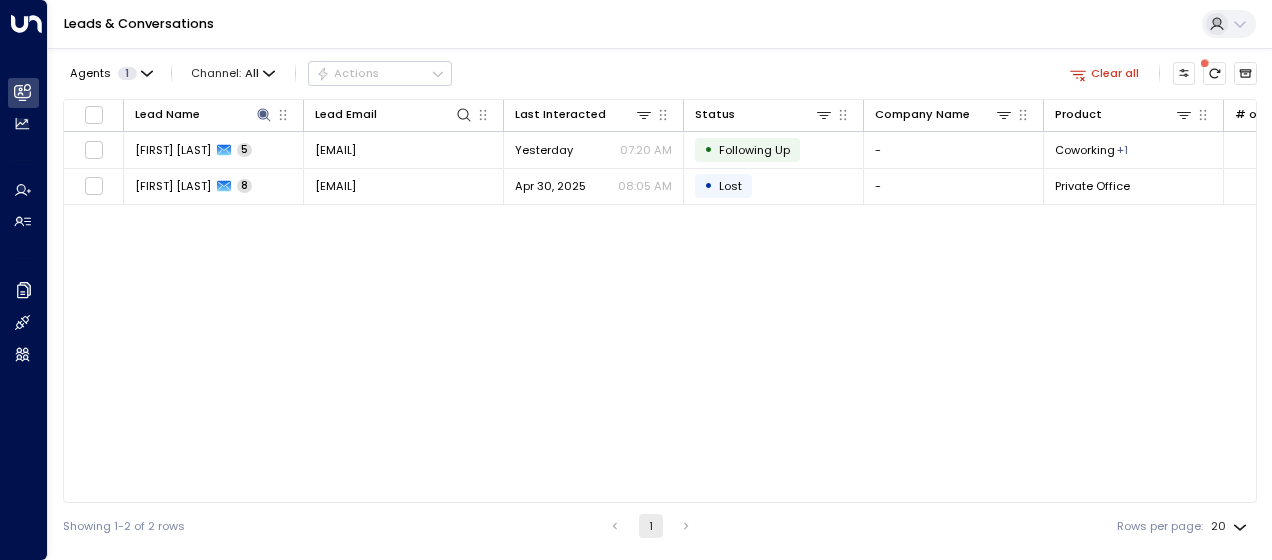 click on "Lead Name Lead Email Last Interacted Status Company Name Product # of people AI mode Trigger Phone Region Location [FIRST] [LAST] 8 [EMAIL] Yesterday [TIME] • Following Up - Coworking + 1 sales@newflex.com - Manchester Manchester Old Trafford [FIRST] [LAST] 8 [EMAIL] Apr 30, 2025 08:05 AM • Lost - Private Office 6 oceanlynn@newflex.com - - -" at bounding box center (660, 301) 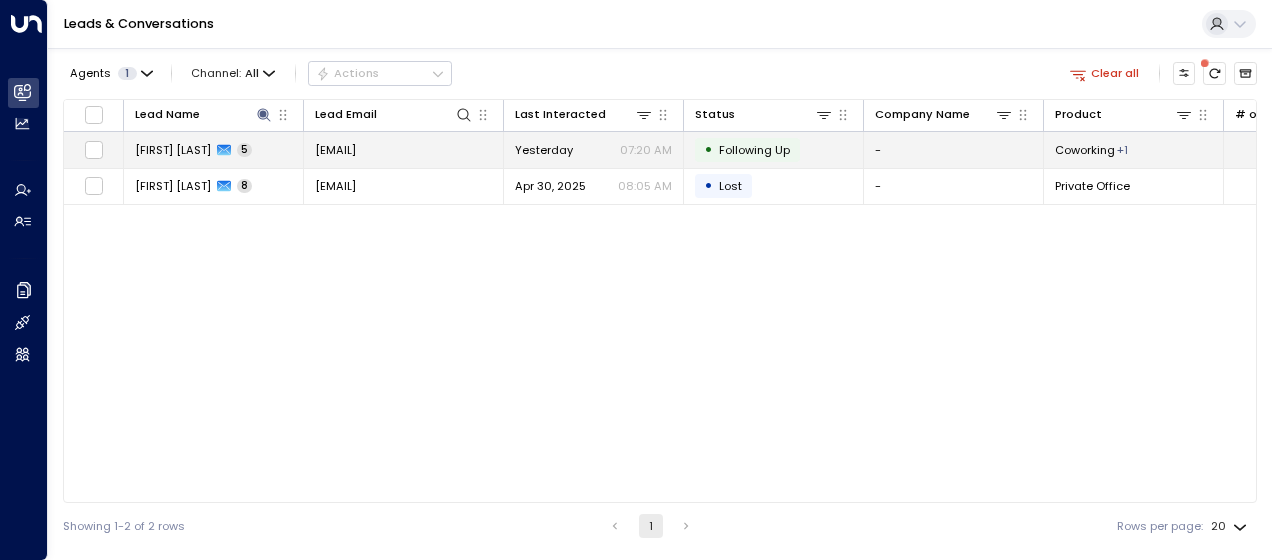 click on "[EMAIL]" at bounding box center [404, 149] 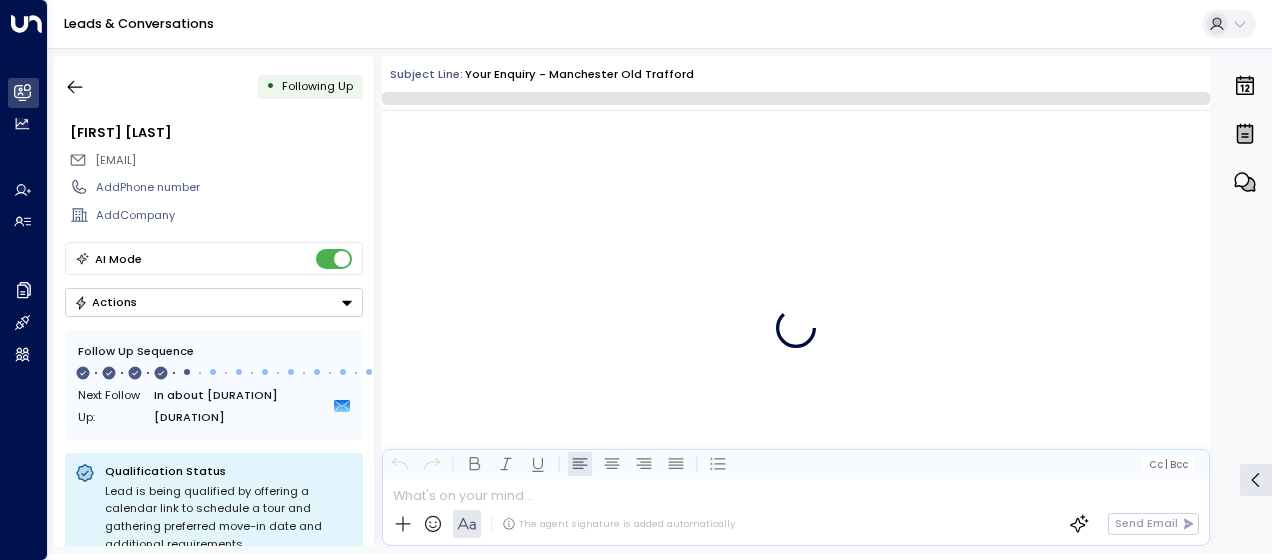 scroll, scrollTop: 2904, scrollLeft: 0, axis: vertical 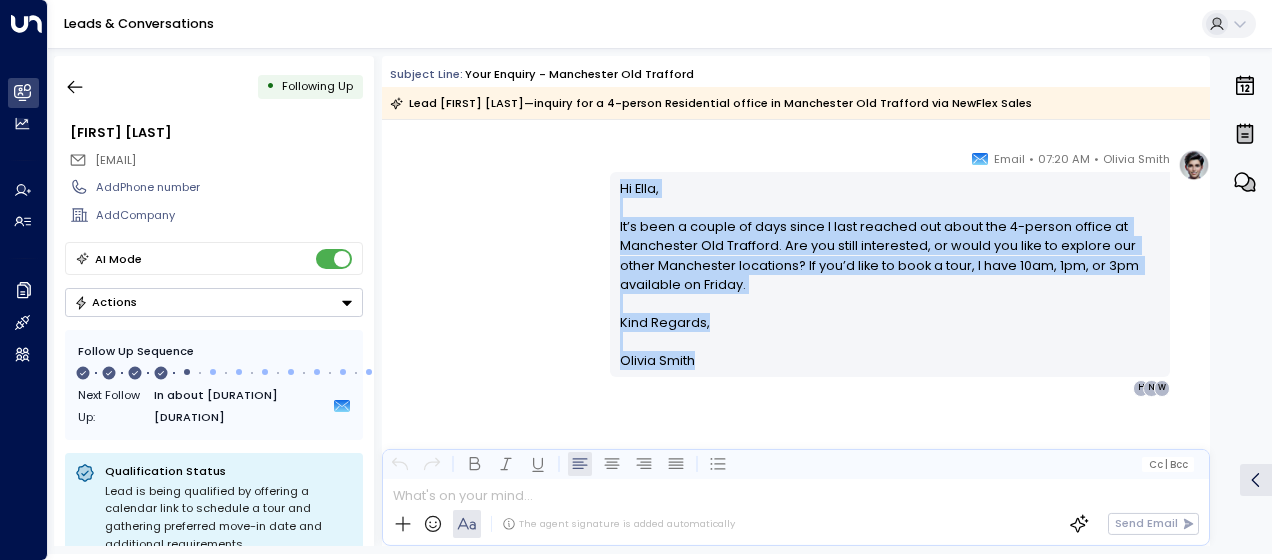 drag, startPoint x: 618, startPoint y: 186, endPoint x: 710, endPoint y: 373, distance: 208.40585 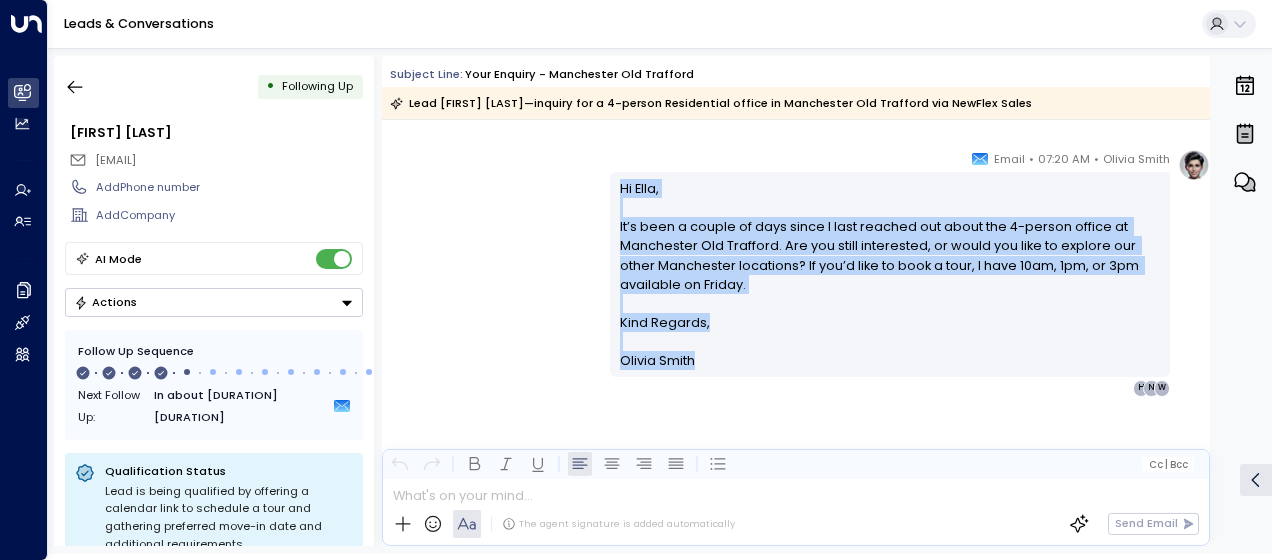 drag, startPoint x: 710, startPoint y: 373, endPoint x: 660, endPoint y: 296, distance: 91.809586 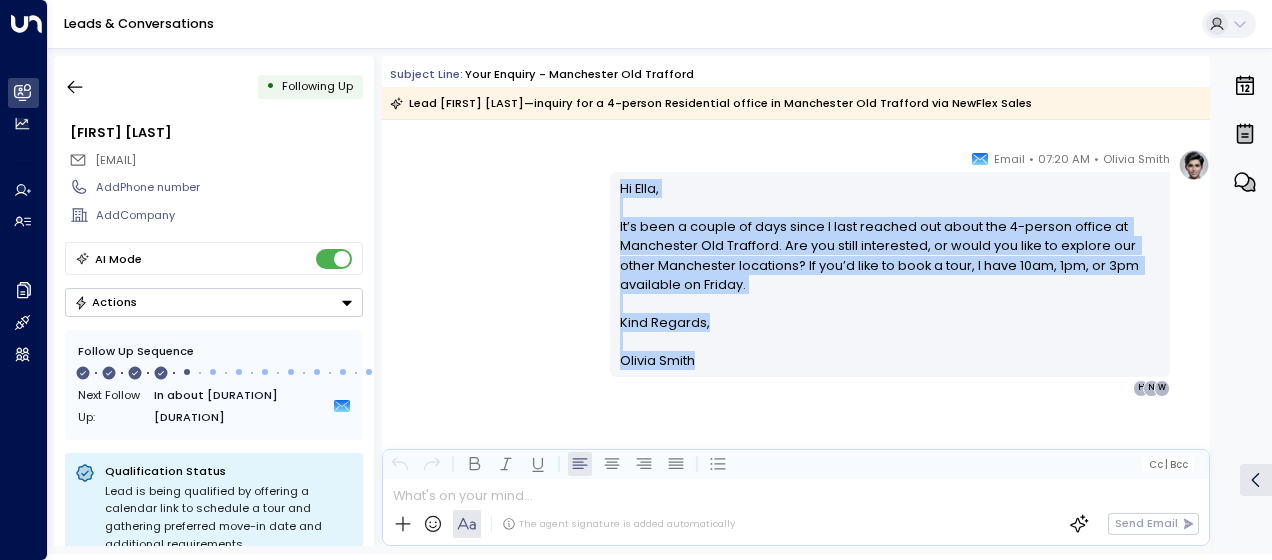 copy on "Hi [NAME], It’s been a couple of days since I last reached out about the 4-person office at Manchester Old Trafford. Are you still interested, or would you like to explore our other Manchester locations? If you’d like to book a tour, I have 10am, 1pm, or 3pm available on Friday. Kind Regards, [FIRST] [LAST]" 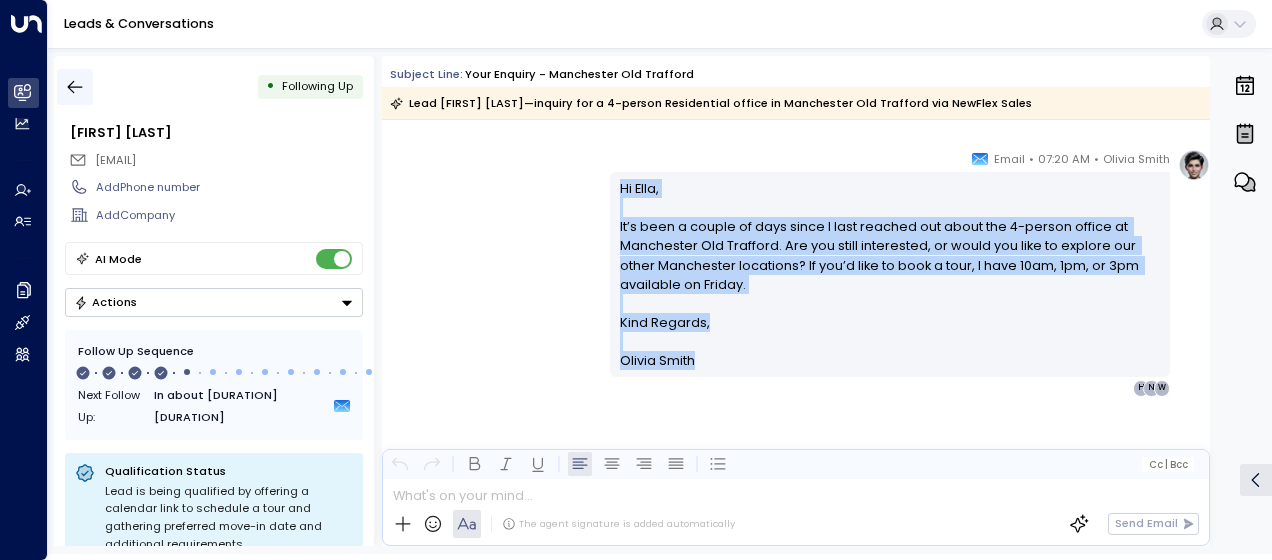 click 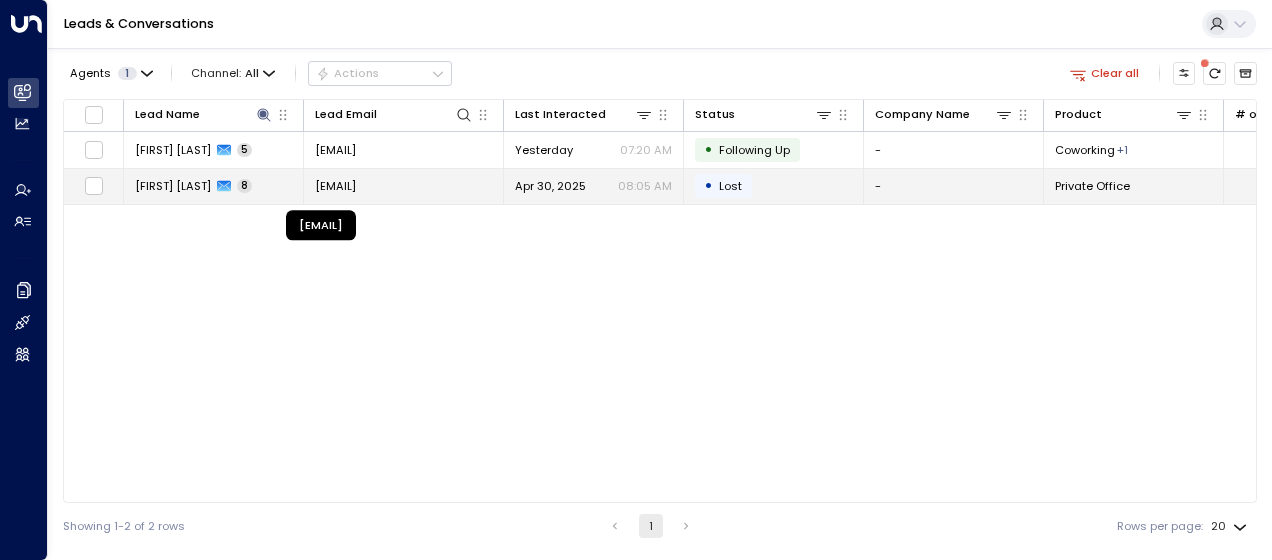 click on "[EMAIL]" at bounding box center (335, 186) 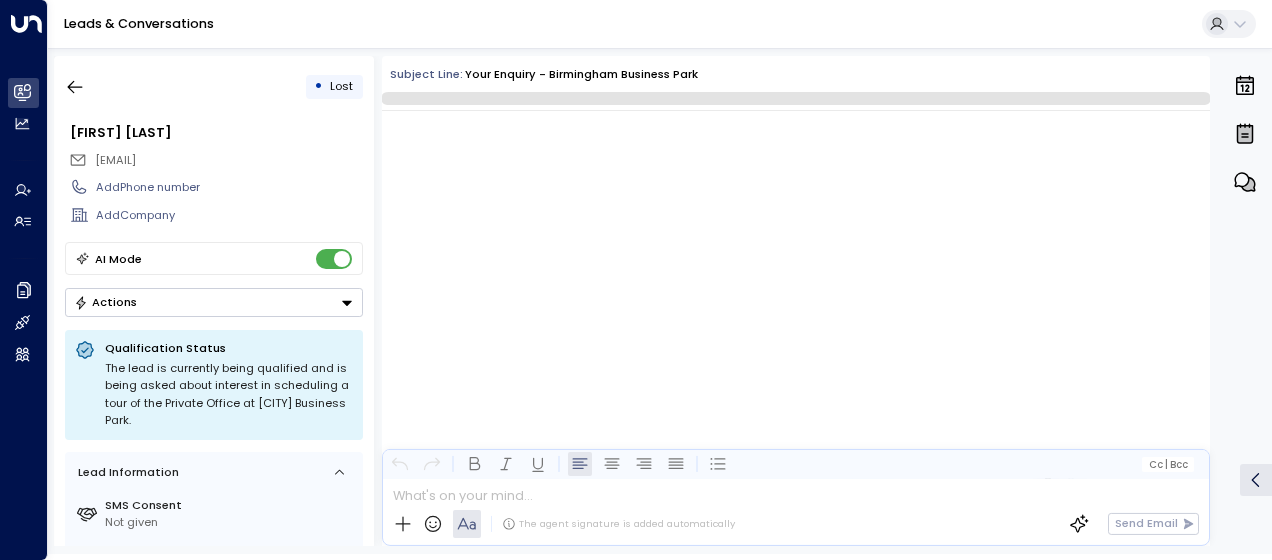 scroll, scrollTop: 6355, scrollLeft: 0, axis: vertical 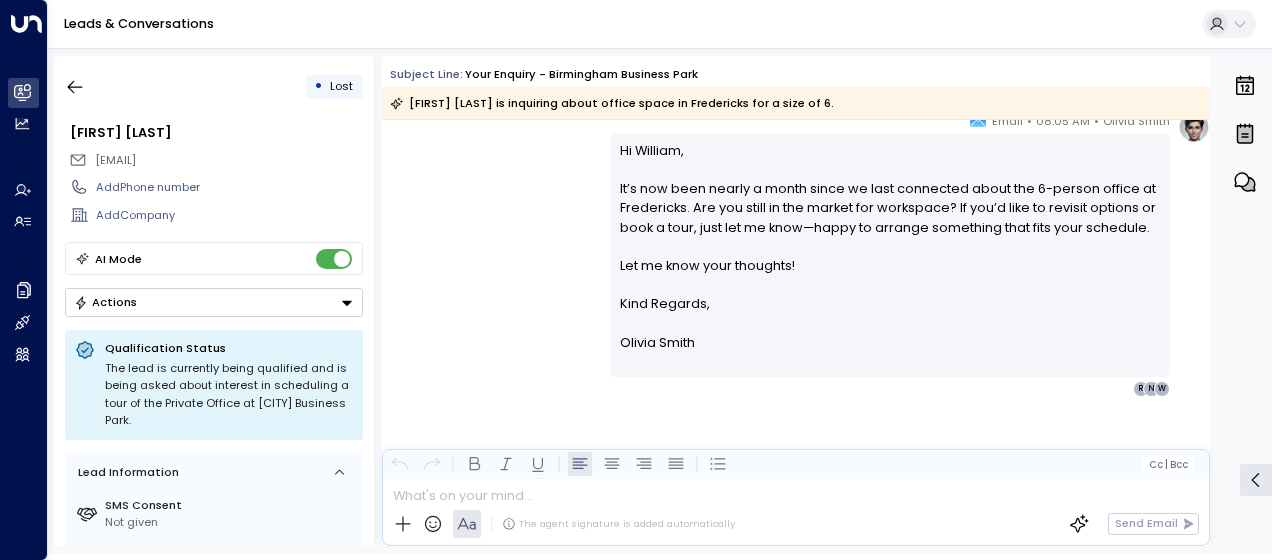 click on "[FIRST] [LAST] • [TIME] • Email Hi [NAME], It’s now been nearly a month since we last connected about the 6-person office at Fredericks. Are you still in the market for workspace? If you’d like to revisit options or book a tour, just let me know—happy to arrange something that fits your schedule. Let me know your thoughts! Kind Regards, [FIRST] [LAST] ________________________________________________________________________________________________________________________________________________________________________________________________________uniti_thread_id_AAQkAGVkMGY4NGQ1LTQ5ZTMtNDQ0ZS04NDE2LWUyYWZkOWI1MWI3MQAQAAxzg7p-9pdKq2SDG3ESCiY= W N R" at bounding box center (796, 254) 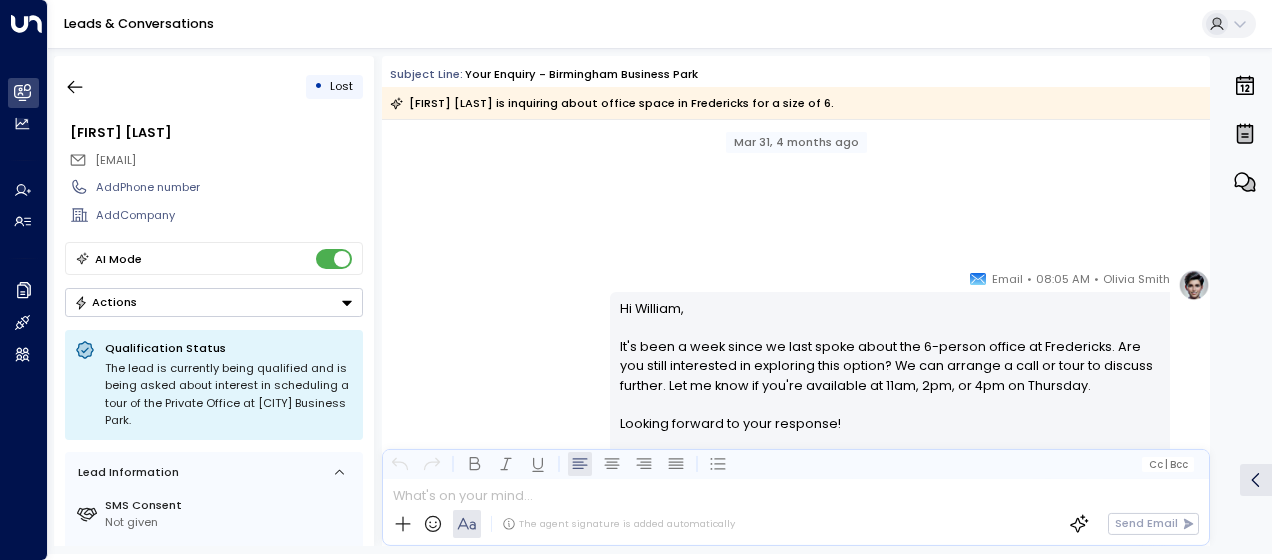 scroll, scrollTop: 4556, scrollLeft: 0, axis: vertical 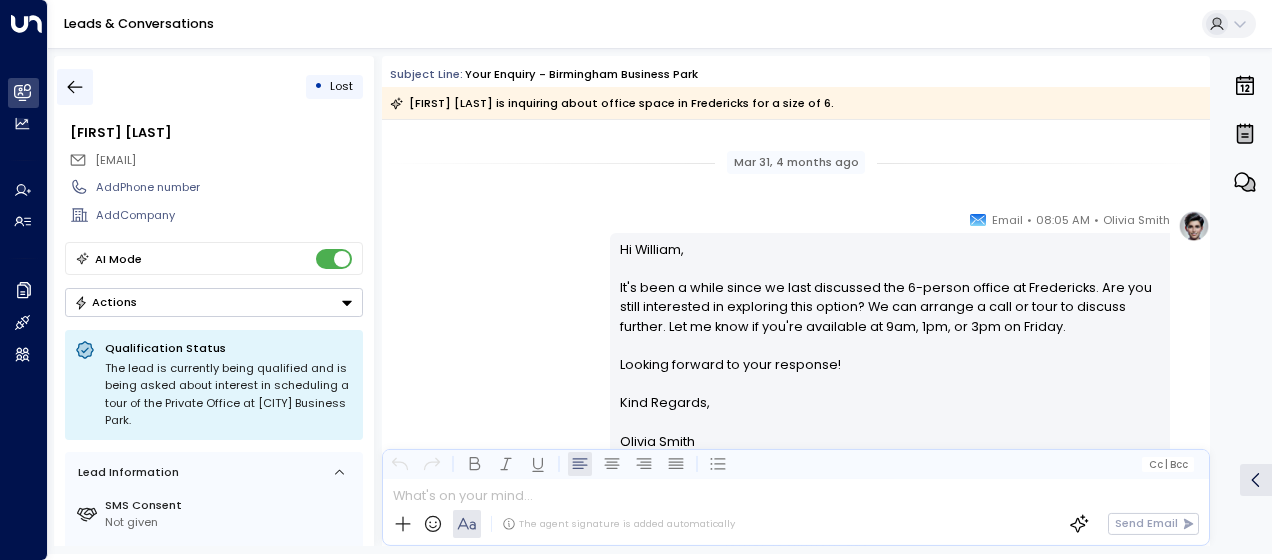 click 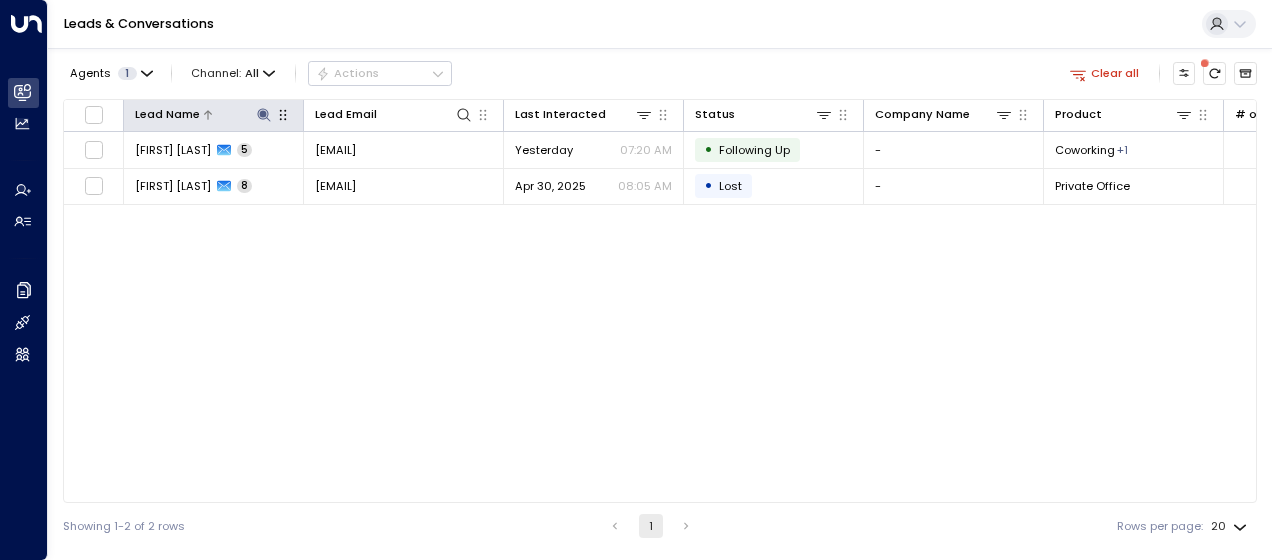 click 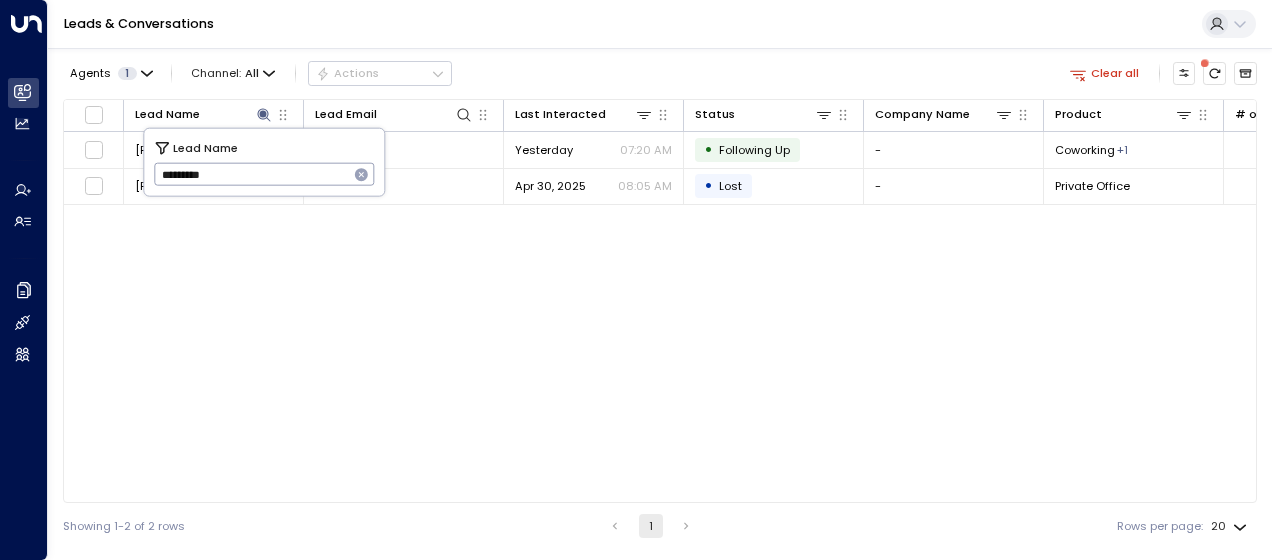 drag, startPoint x: 154, startPoint y: 172, endPoint x: 348, endPoint y: 180, distance: 194.16487 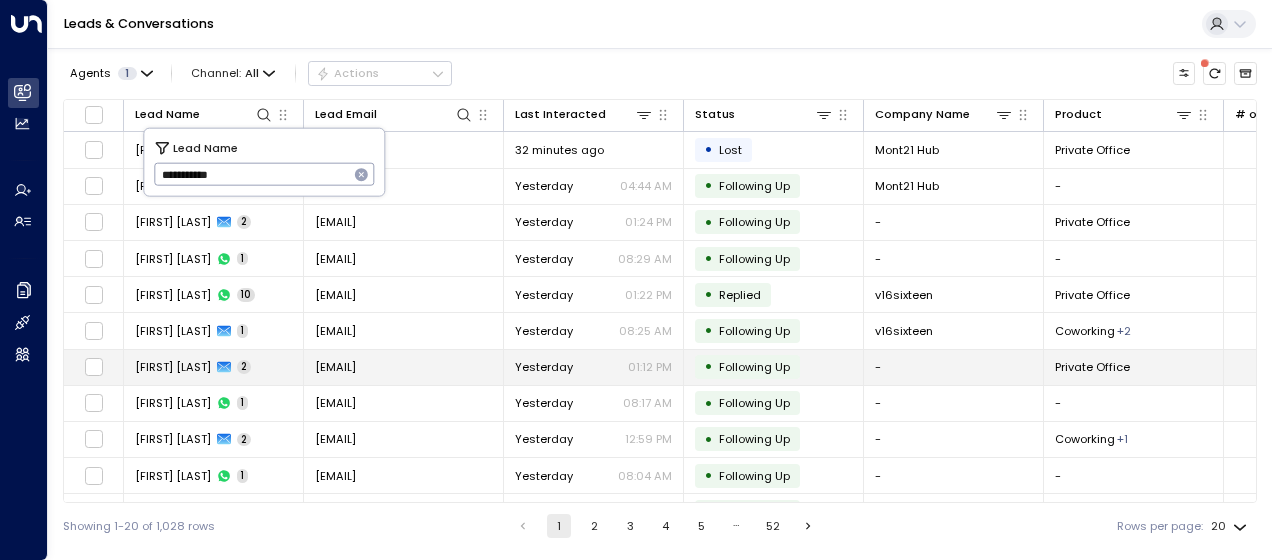 type on "**********" 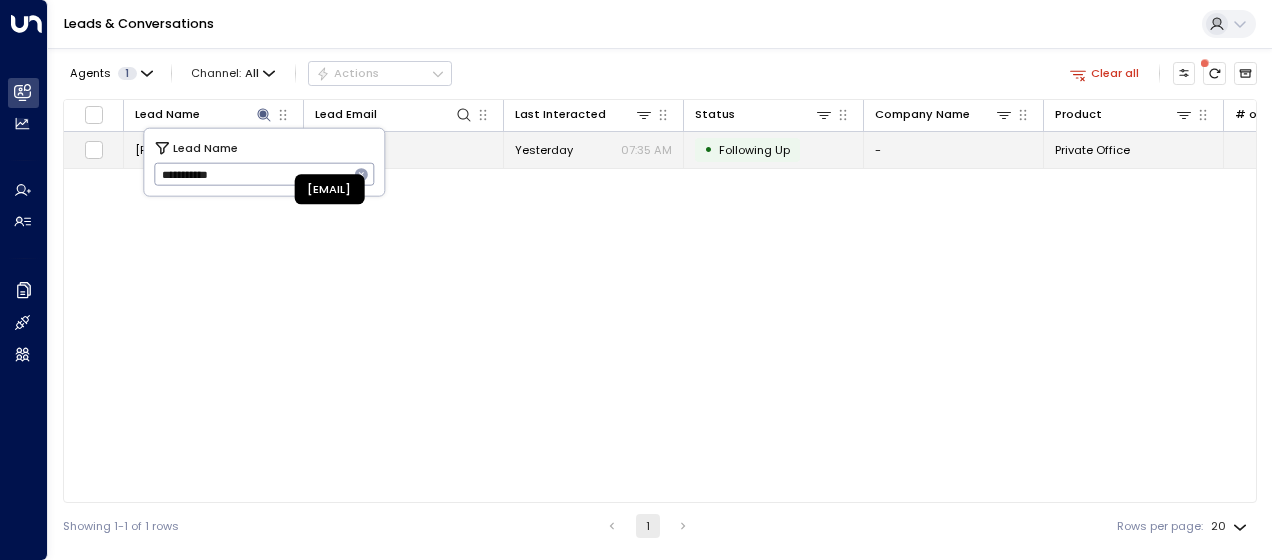 click on "[EMAIL]" at bounding box center (335, 150) 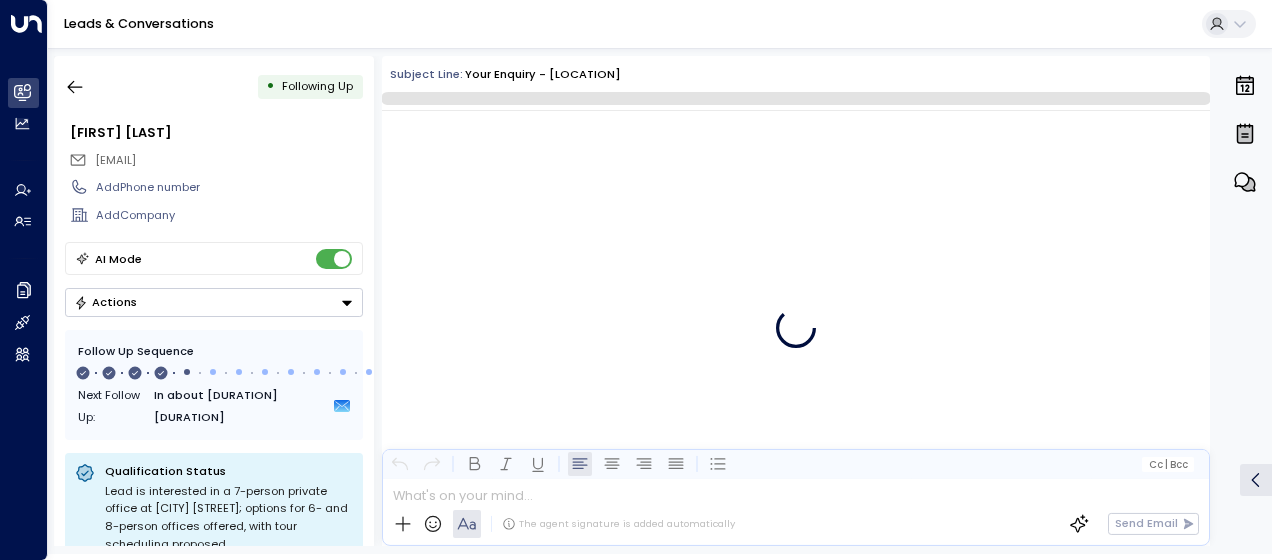 scroll, scrollTop: 3000, scrollLeft: 0, axis: vertical 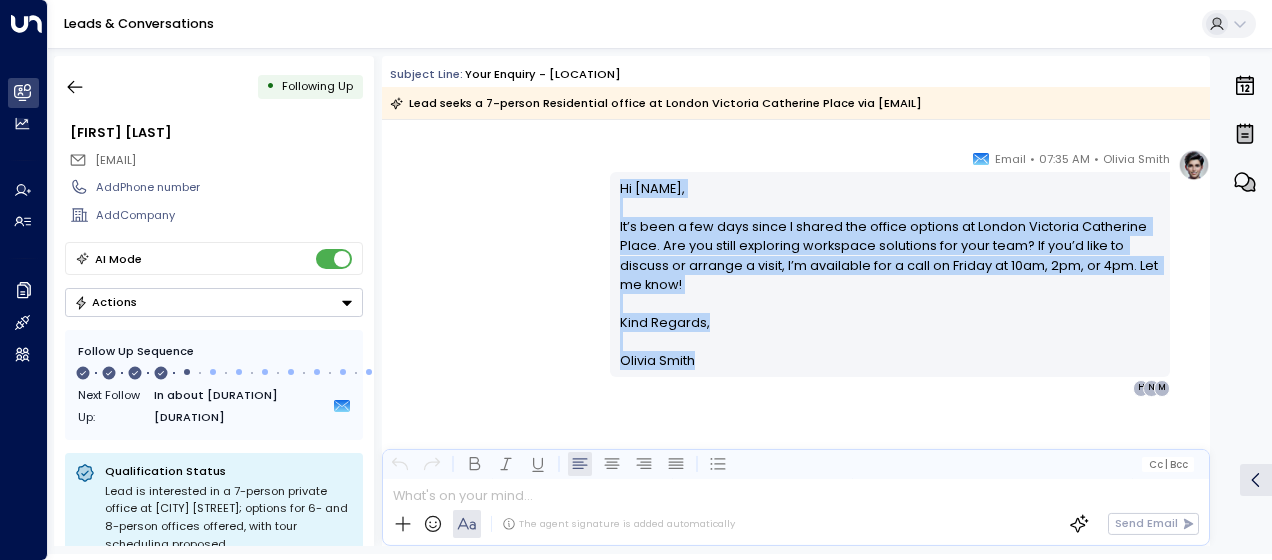 drag, startPoint x: 613, startPoint y: 180, endPoint x: 724, endPoint y: 364, distance: 214.88834 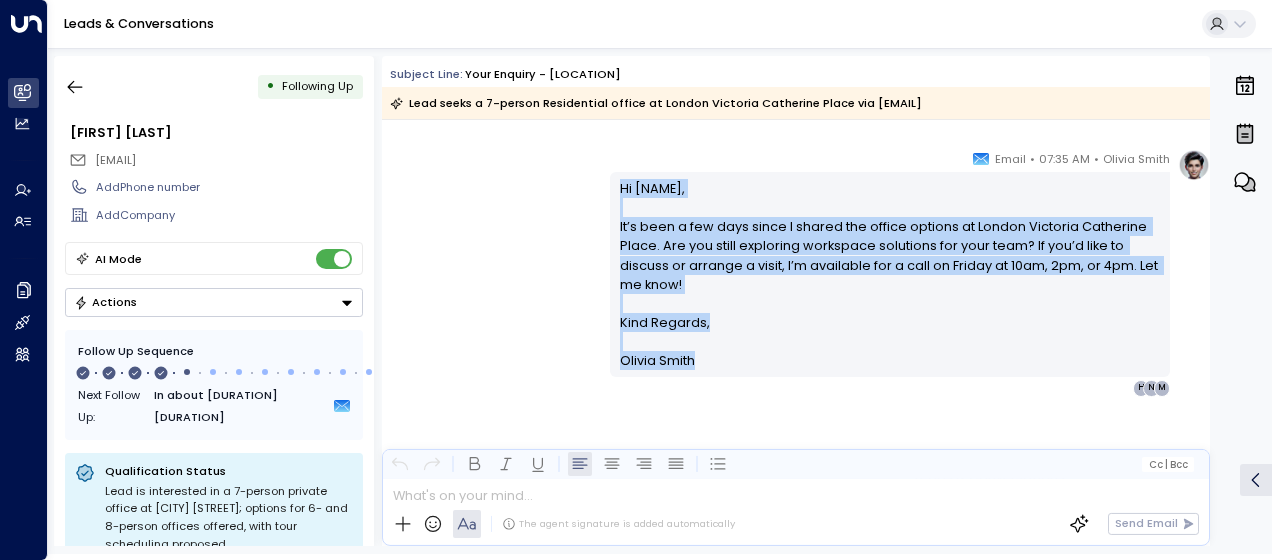 drag, startPoint x: 724, startPoint y: 364, endPoint x: 649, endPoint y: 264, distance: 125 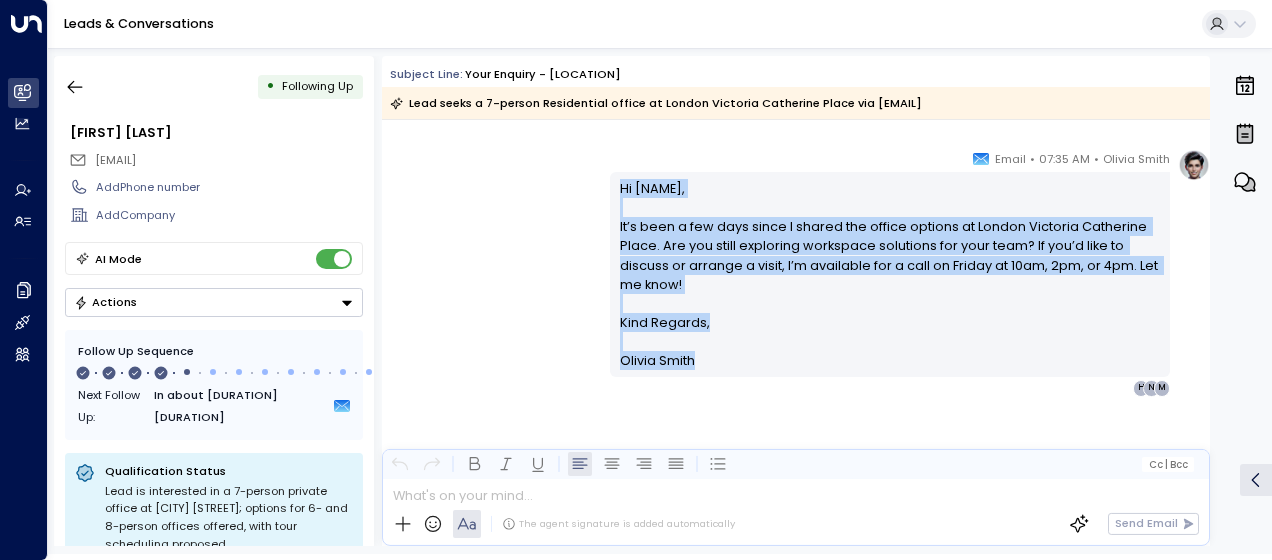 copy on "Hi Ollie, It’s been a few days since I shared the office options at London Victoria Catherine Place. Are you still exploring workspace solutions for your team? If you’d like to discuss or arrange a visit, I’m available for a call on Friday at 10am, 2pm, or 4pm. Let me know! Kind Regards, [FIRST] [LAST]" 